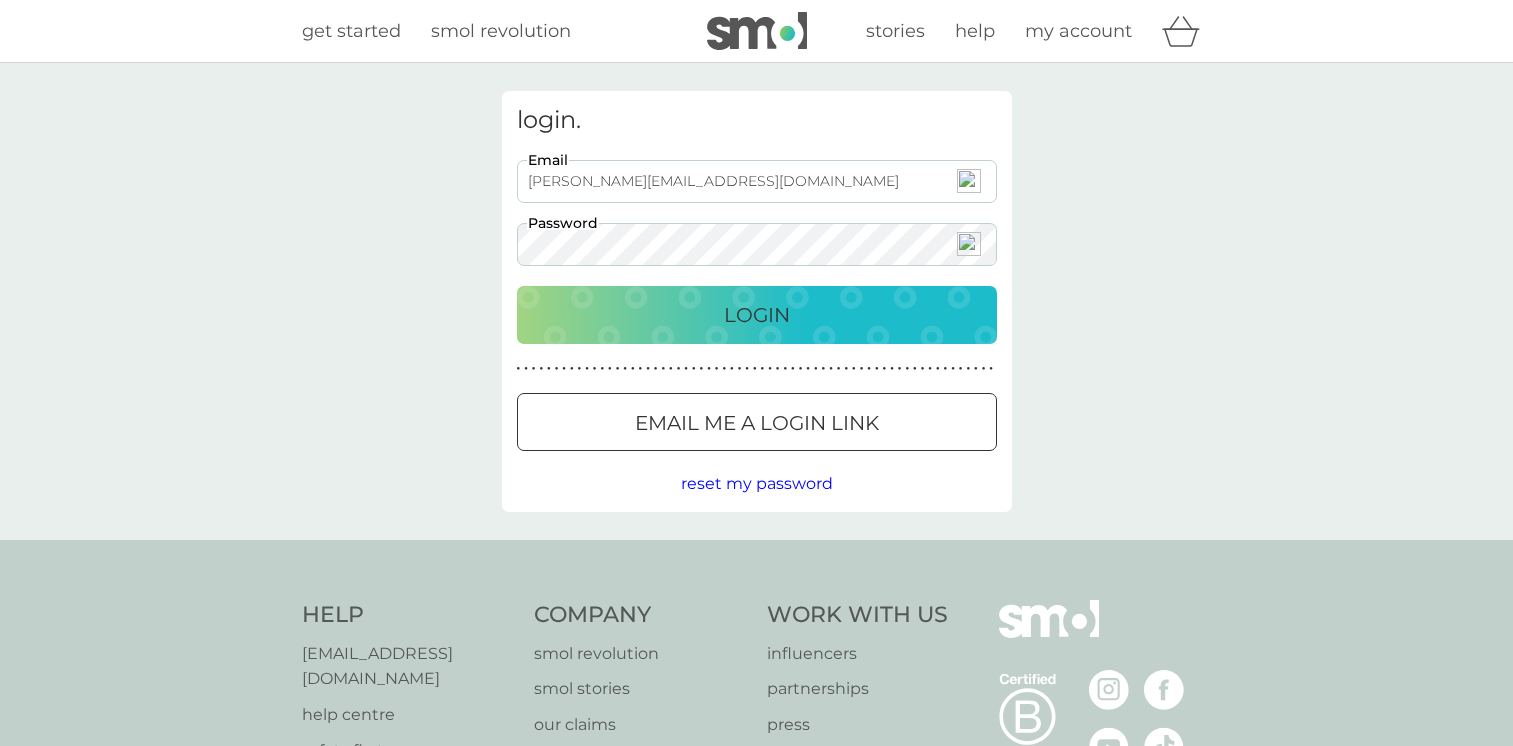 scroll, scrollTop: 0, scrollLeft: 0, axis: both 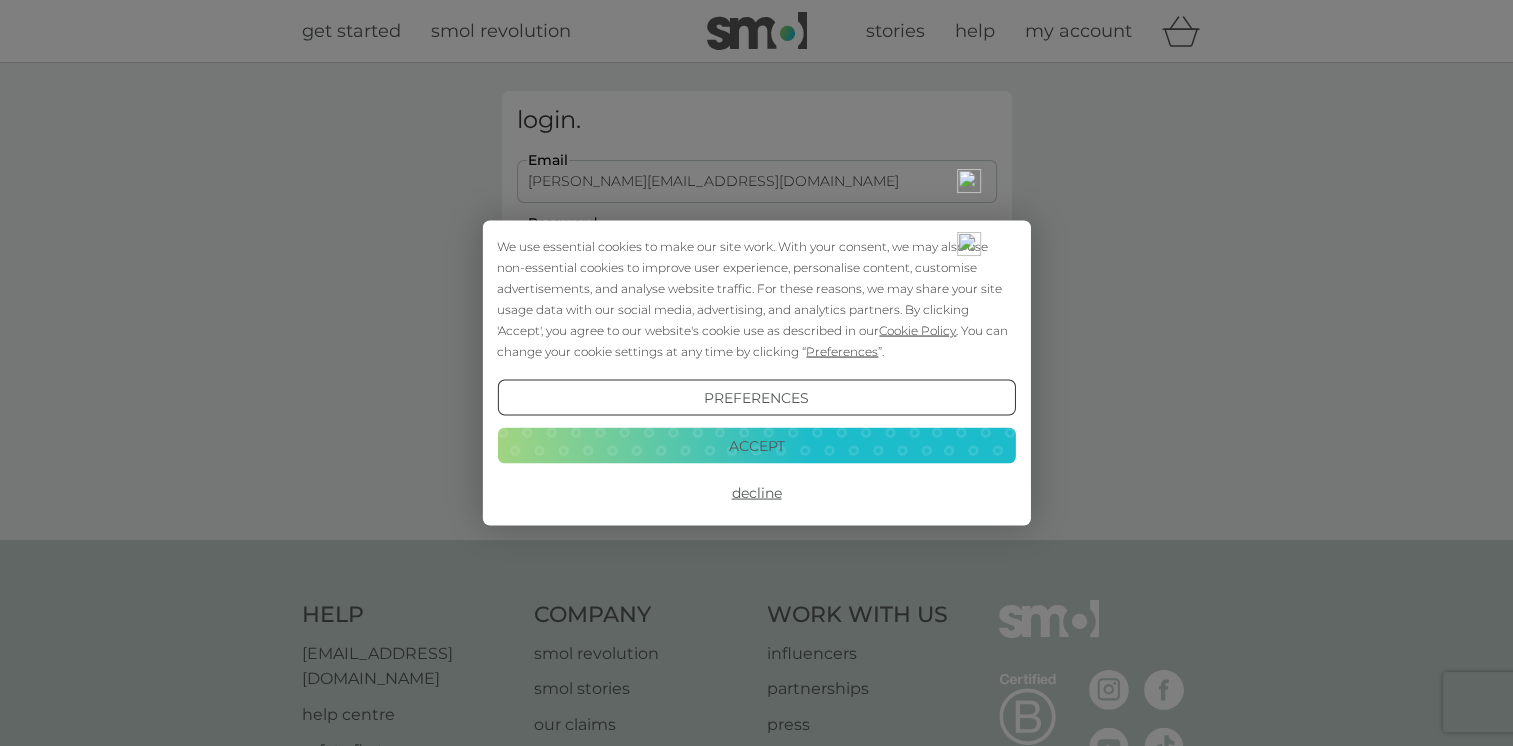 click on "Accept" at bounding box center (756, 445) 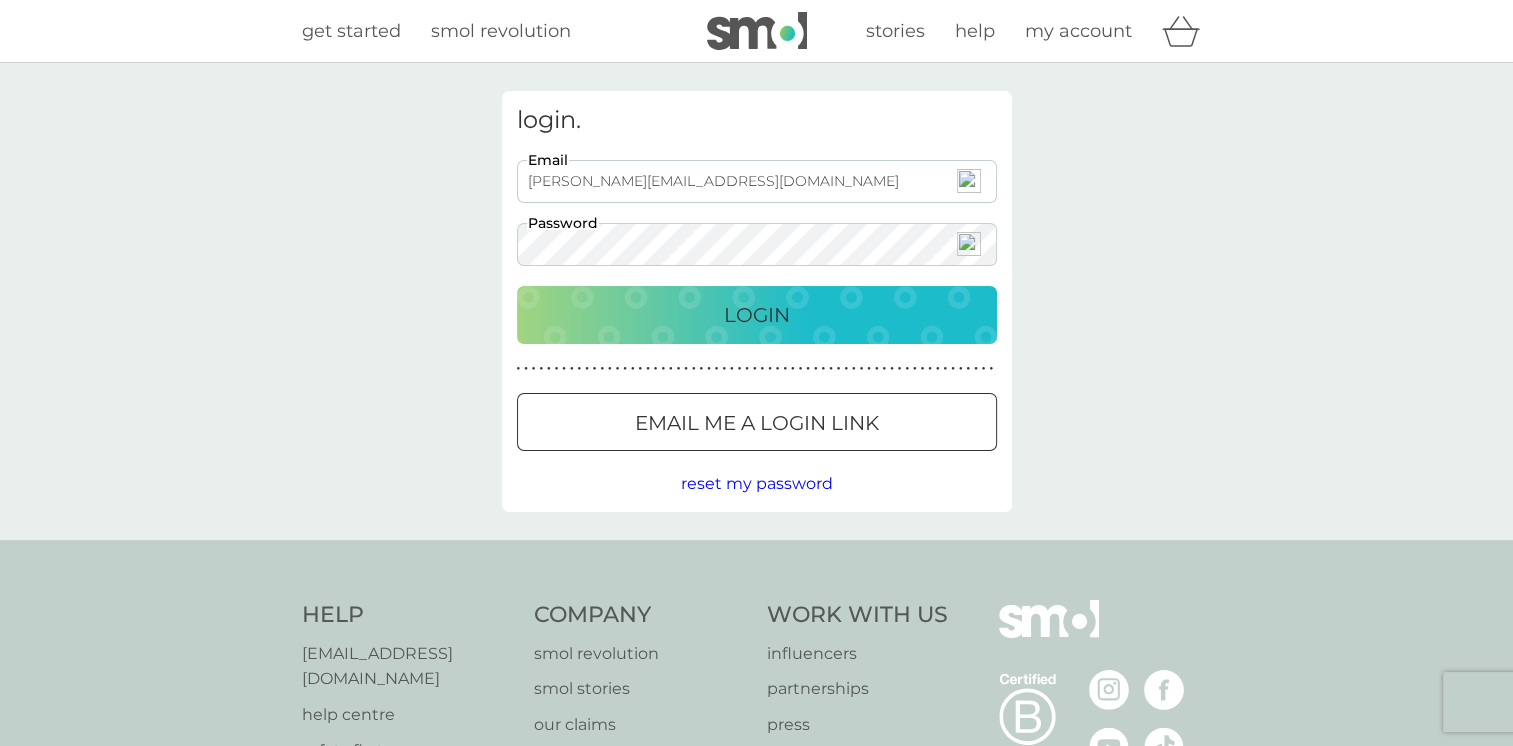 scroll, scrollTop: 0, scrollLeft: 0, axis: both 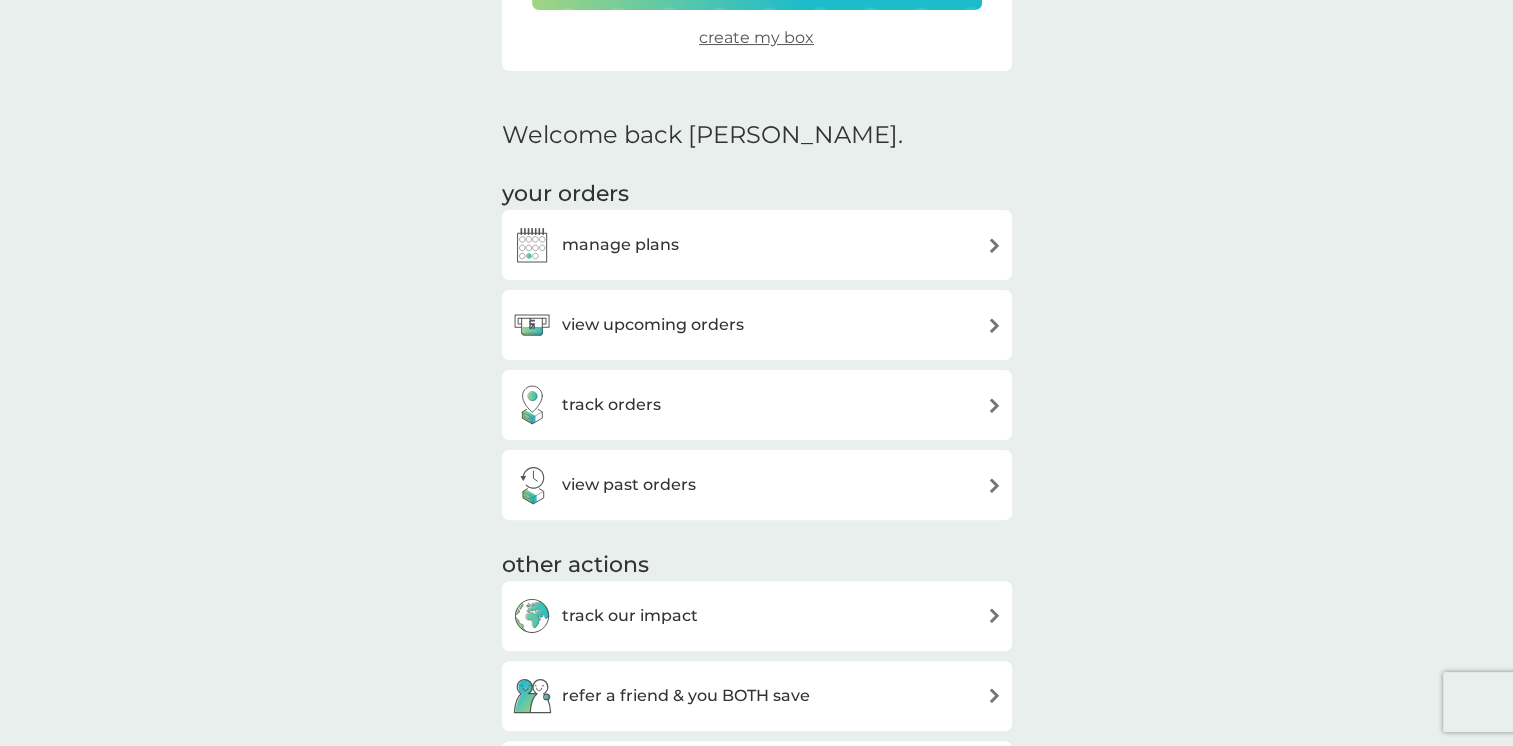 click on "manage plans" at bounding box center [757, 245] 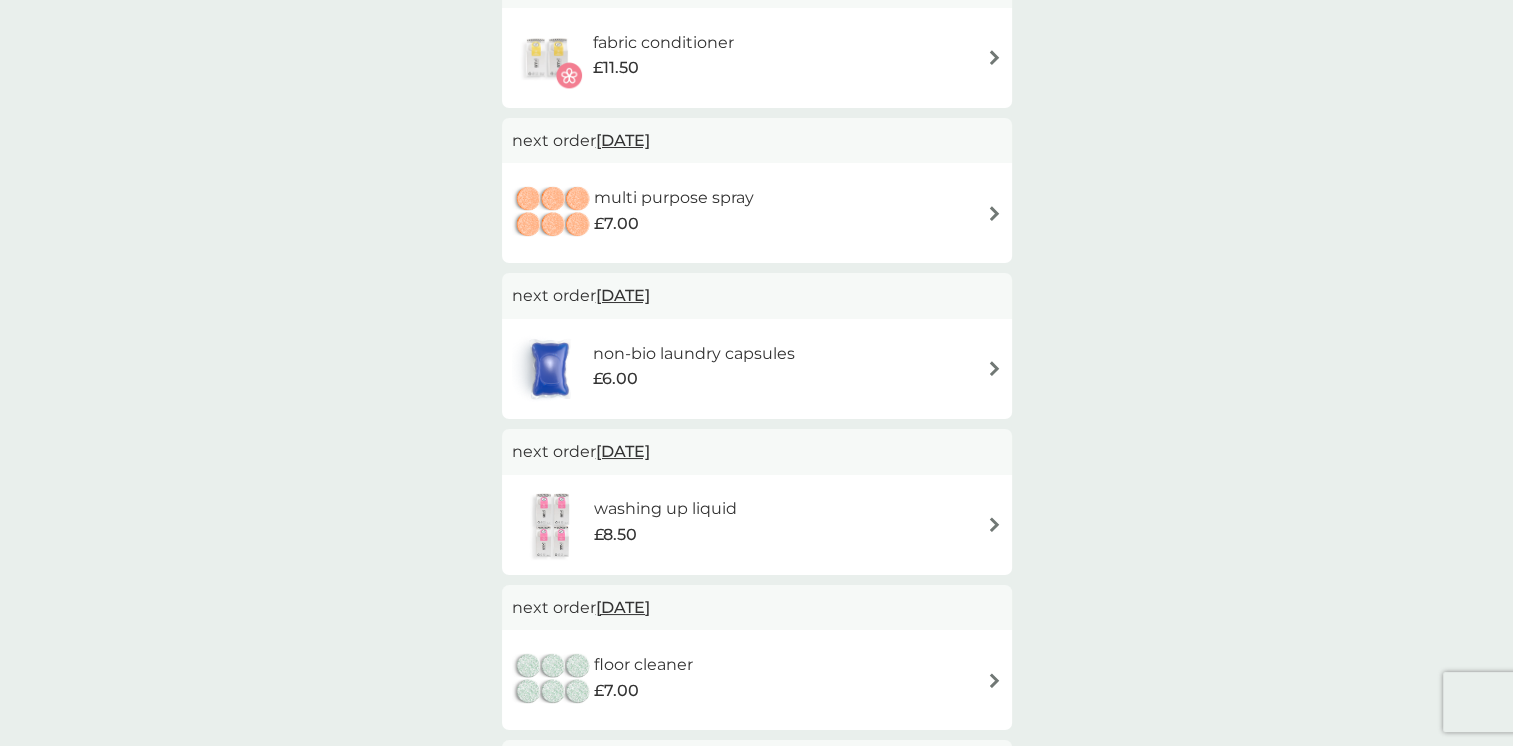 scroll, scrollTop: 0, scrollLeft: 0, axis: both 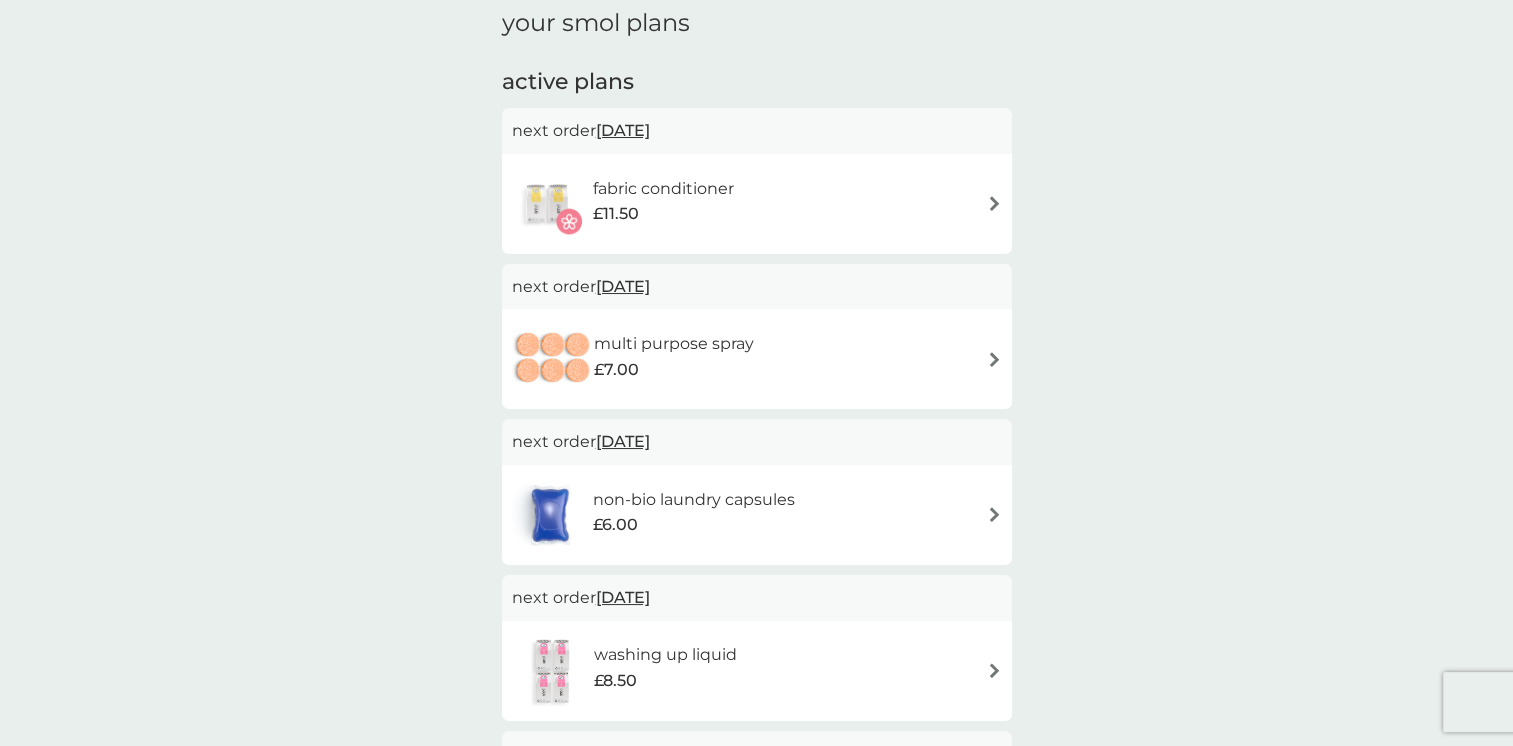 click on "fabric conditioner £11.50" at bounding box center (757, 204) 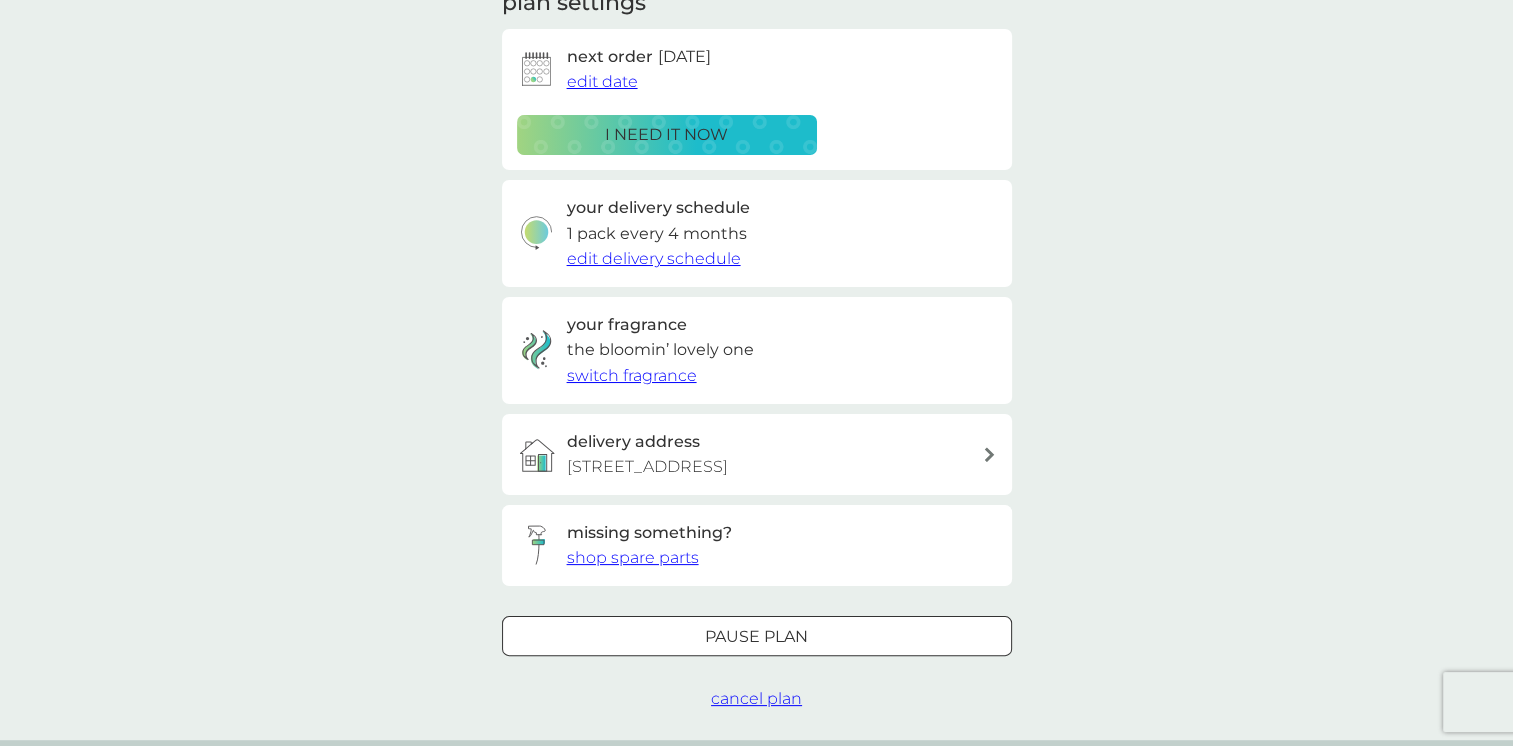 scroll, scrollTop: 0, scrollLeft: 0, axis: both 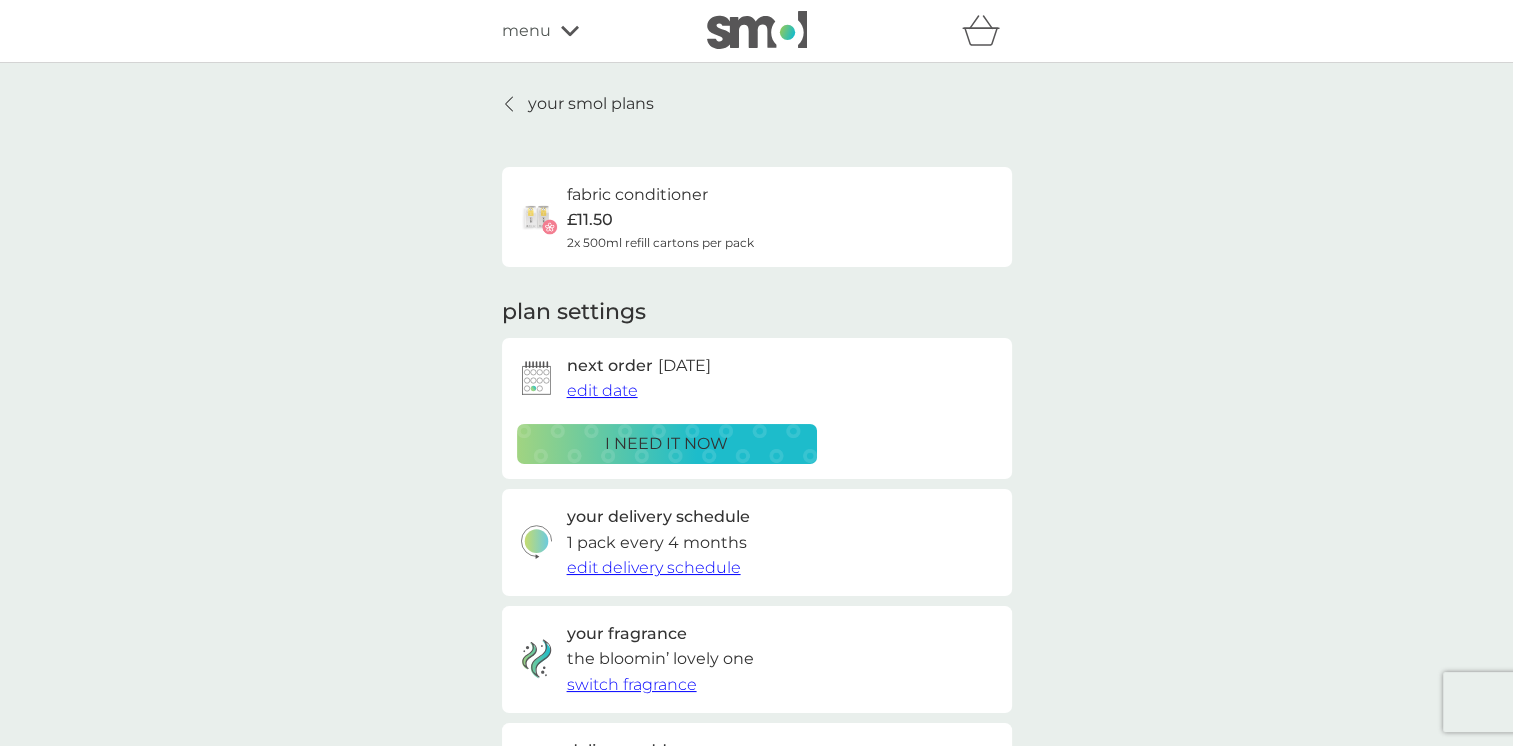 click on "edit date" at bounding box center [602, 390] 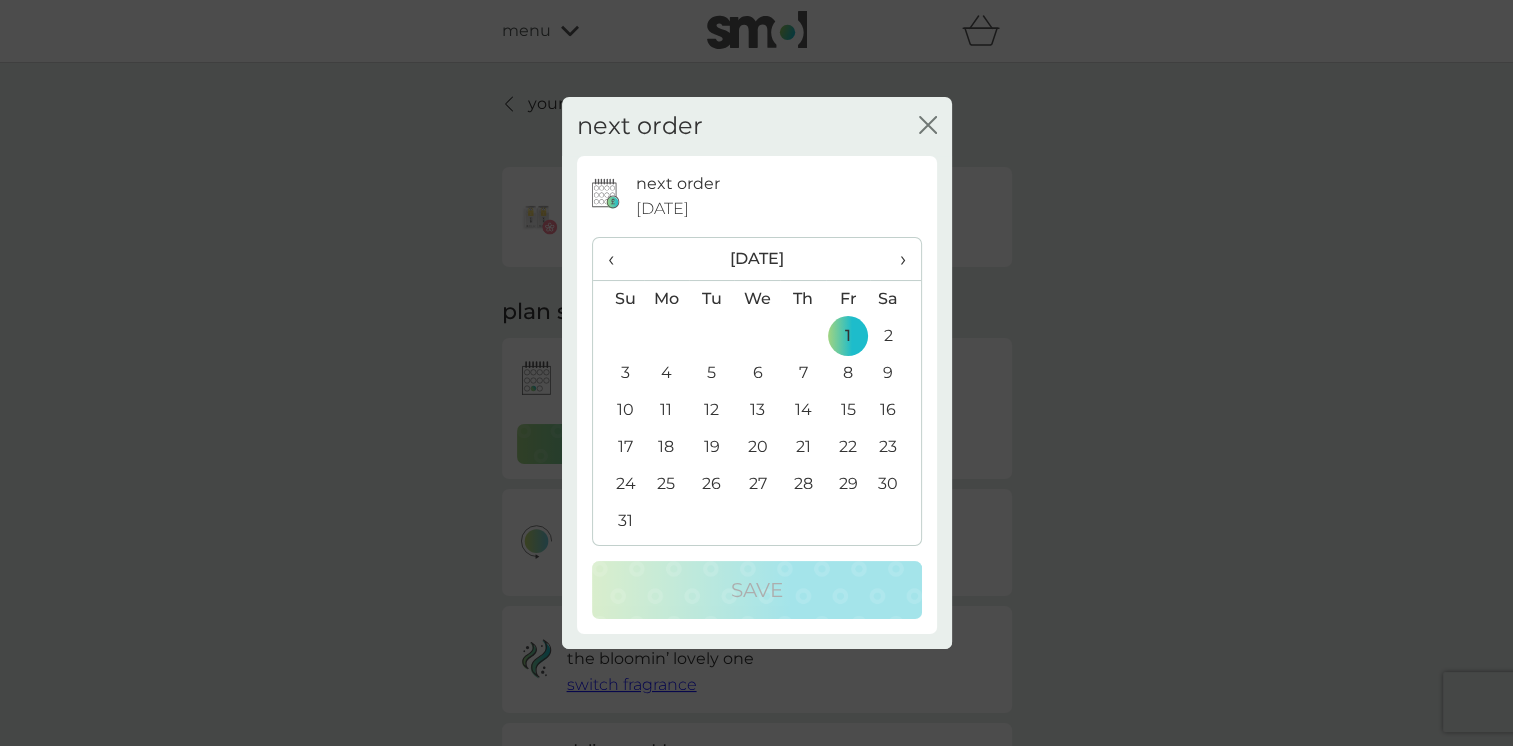 click on "›" at bounding box center (895, 259) 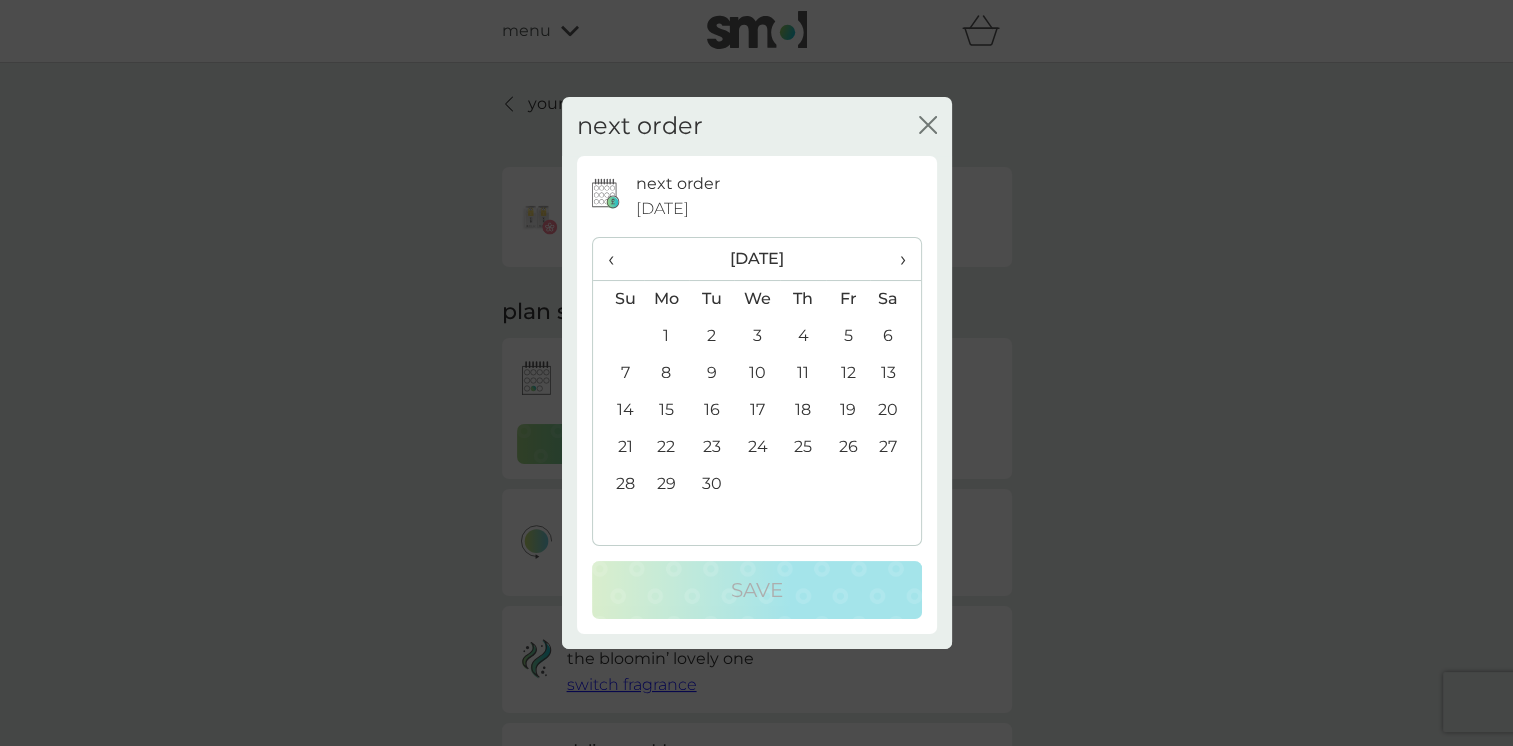 click on "1" at bounding box center (667, 336) 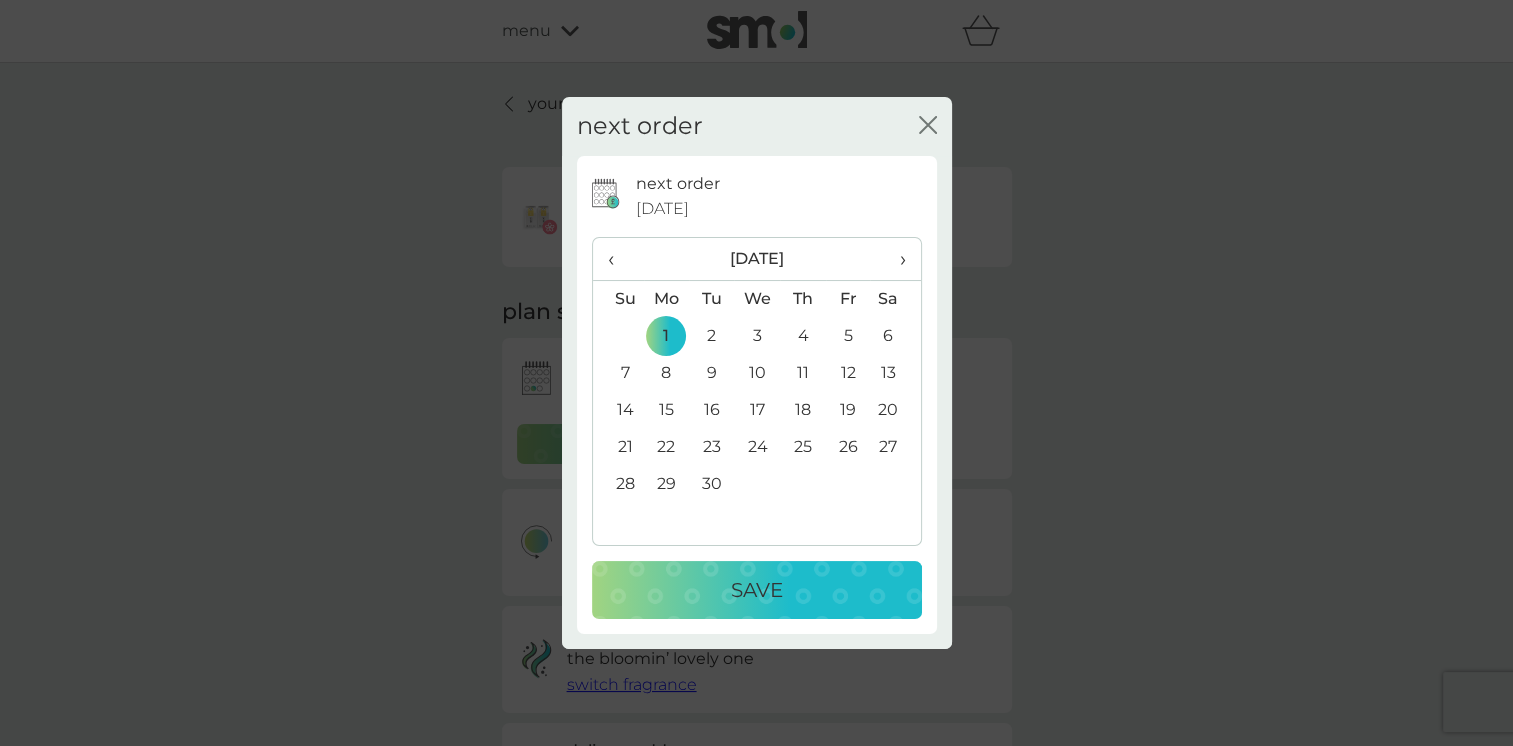 click on "Save" at bounding box center (757, 590) 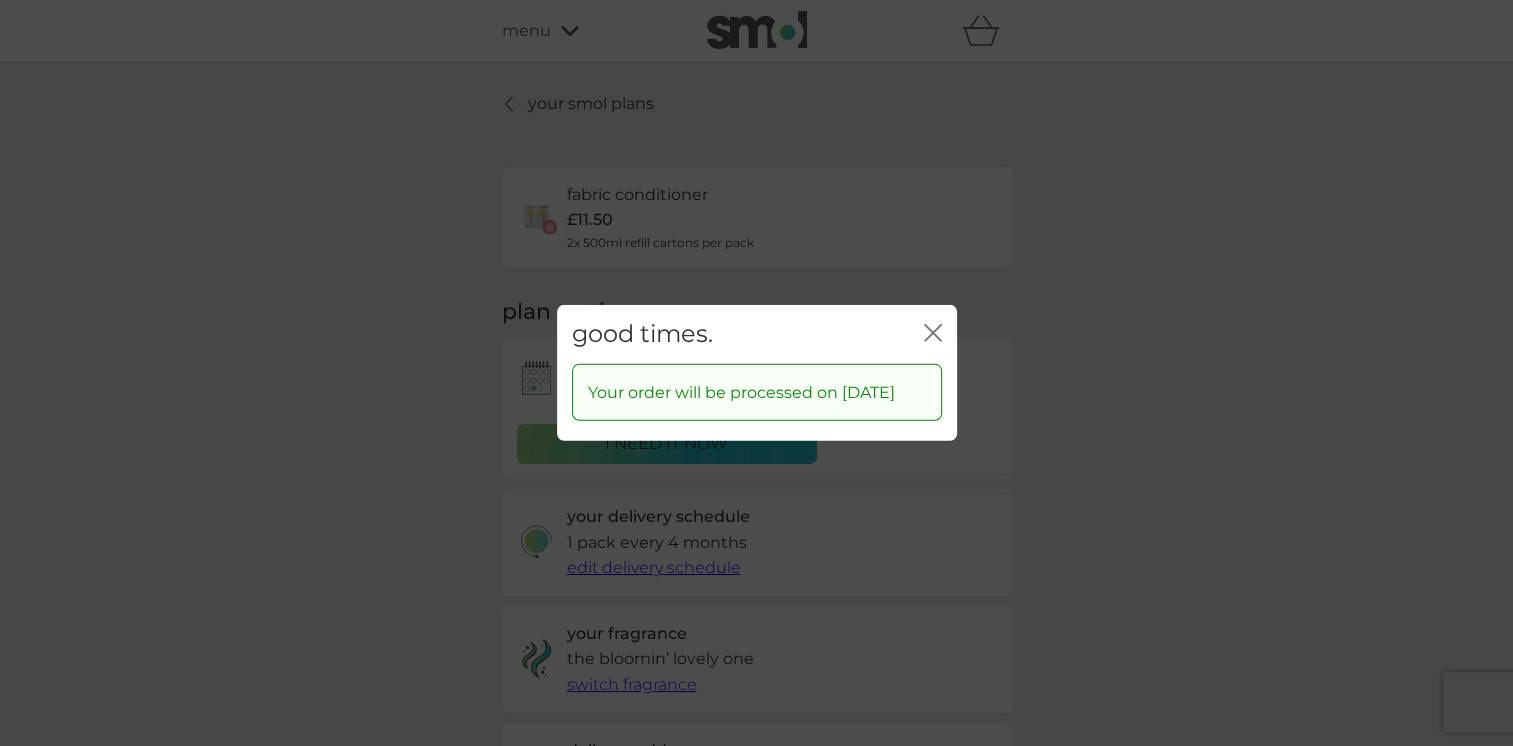 scroll, scrollTop: 309, scrollLeft: 0, axis: vertical 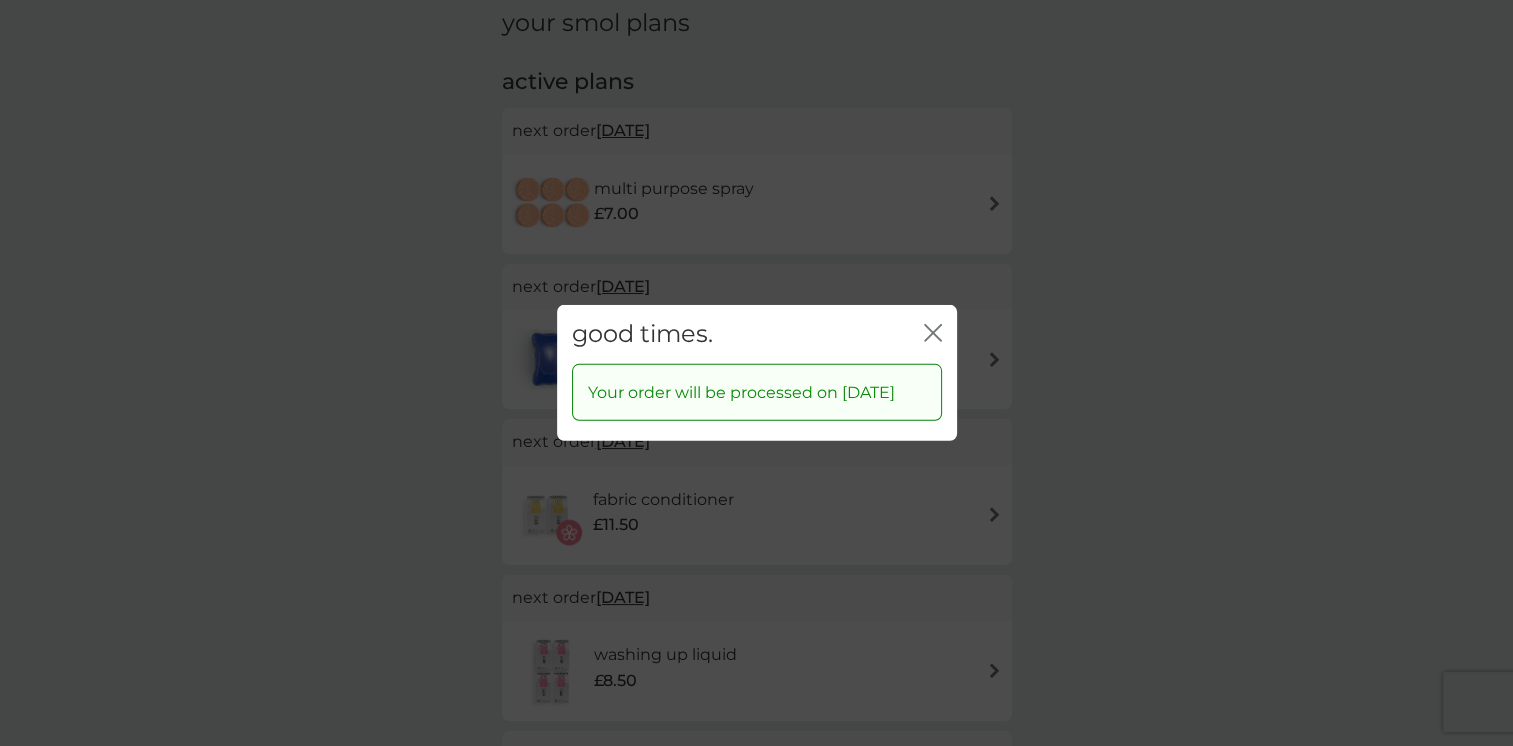 click on "close" 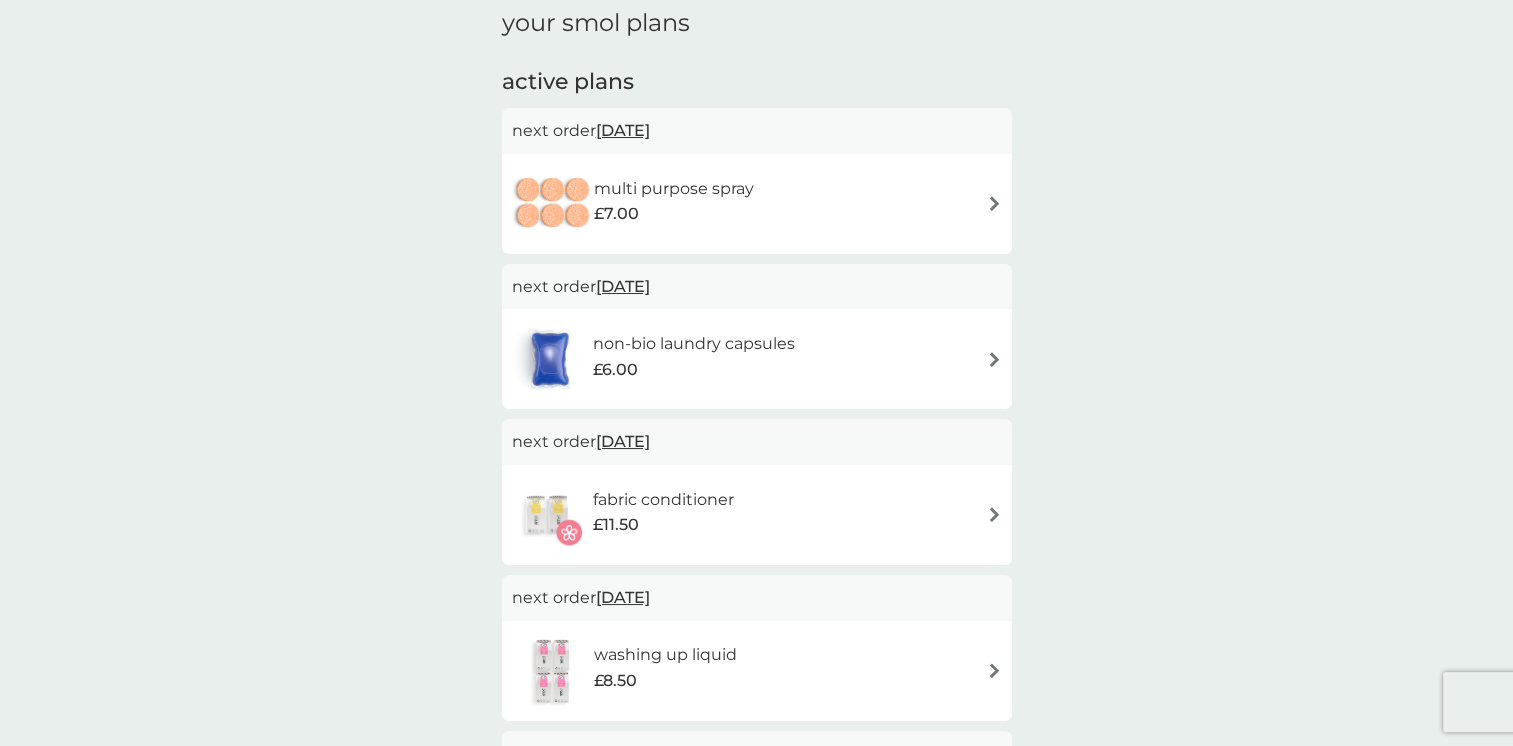 click at bounding box center (994, 359) 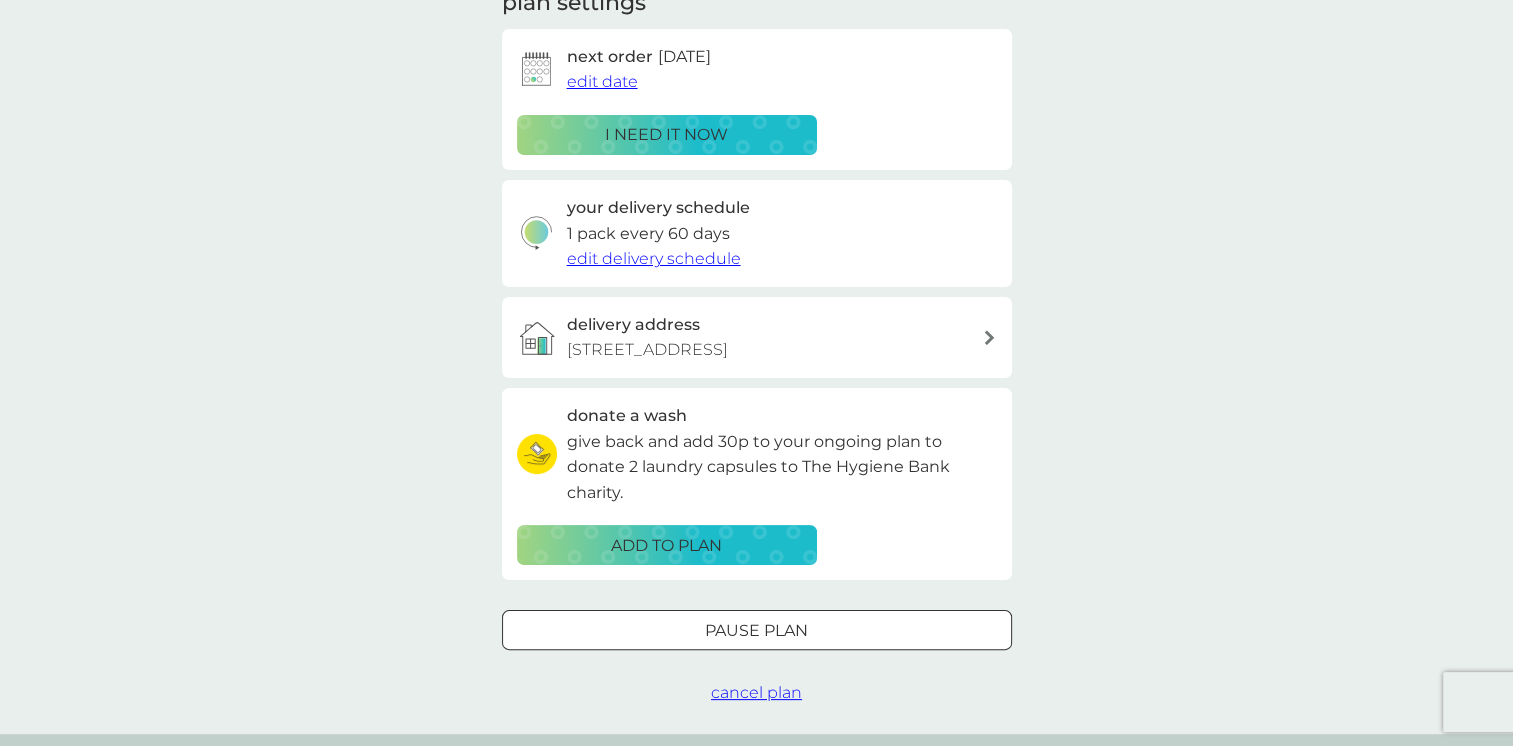 scroll, scrollTop: 0, scrollLeft: 0, axis: both 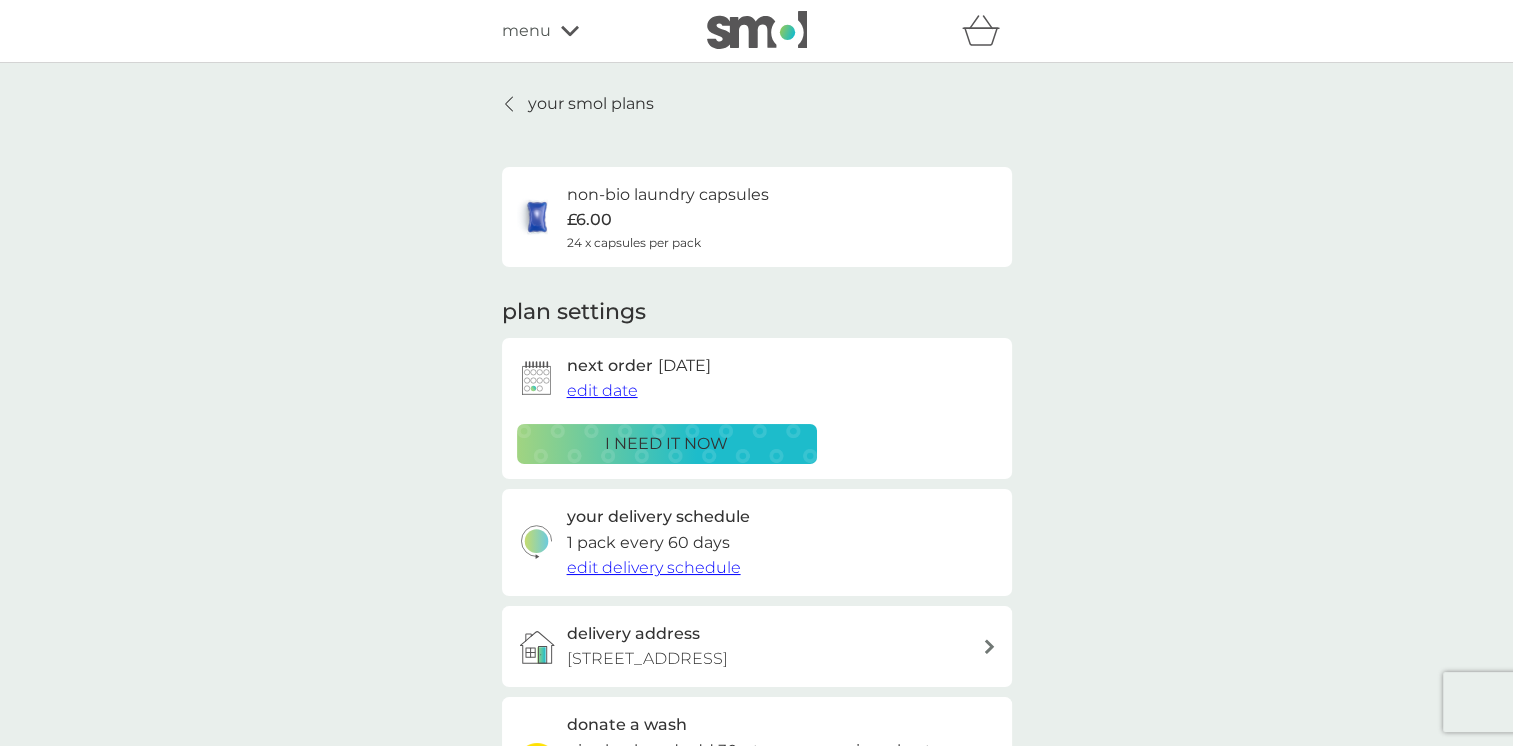 click on "edit date" at bounding box center (602, 390) 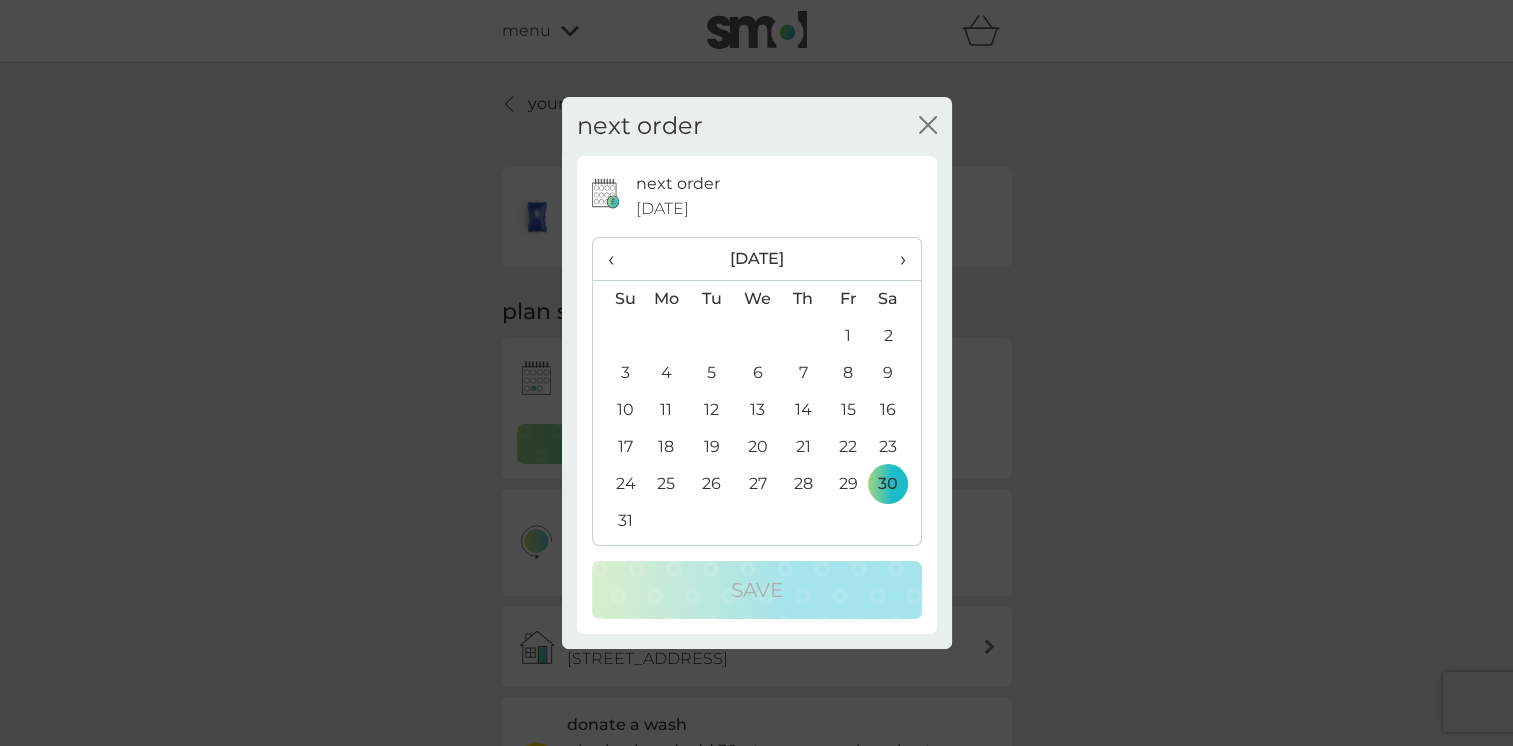 click on "1" at bounding box center [848, 336] 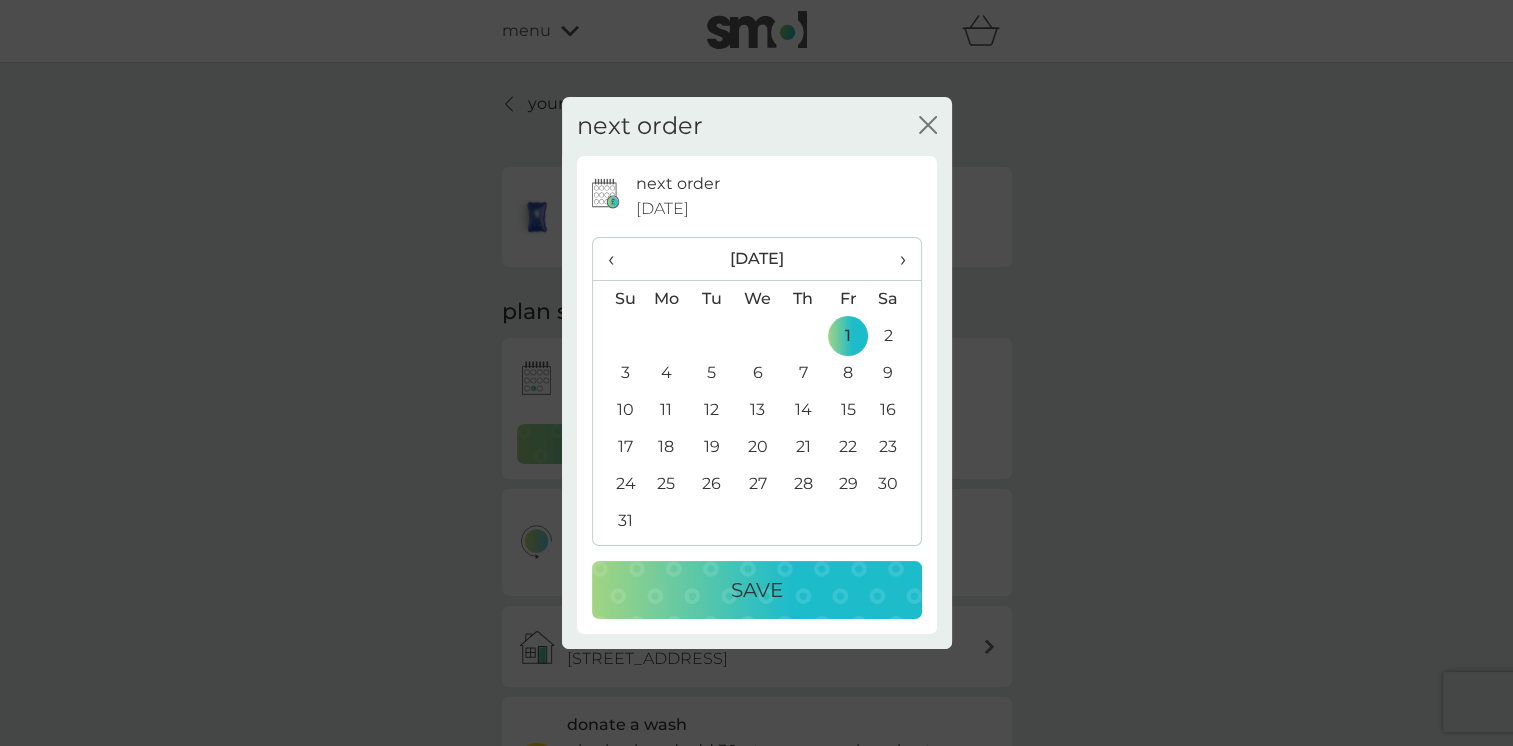 click on "Save" at bounding box center [757, 590] 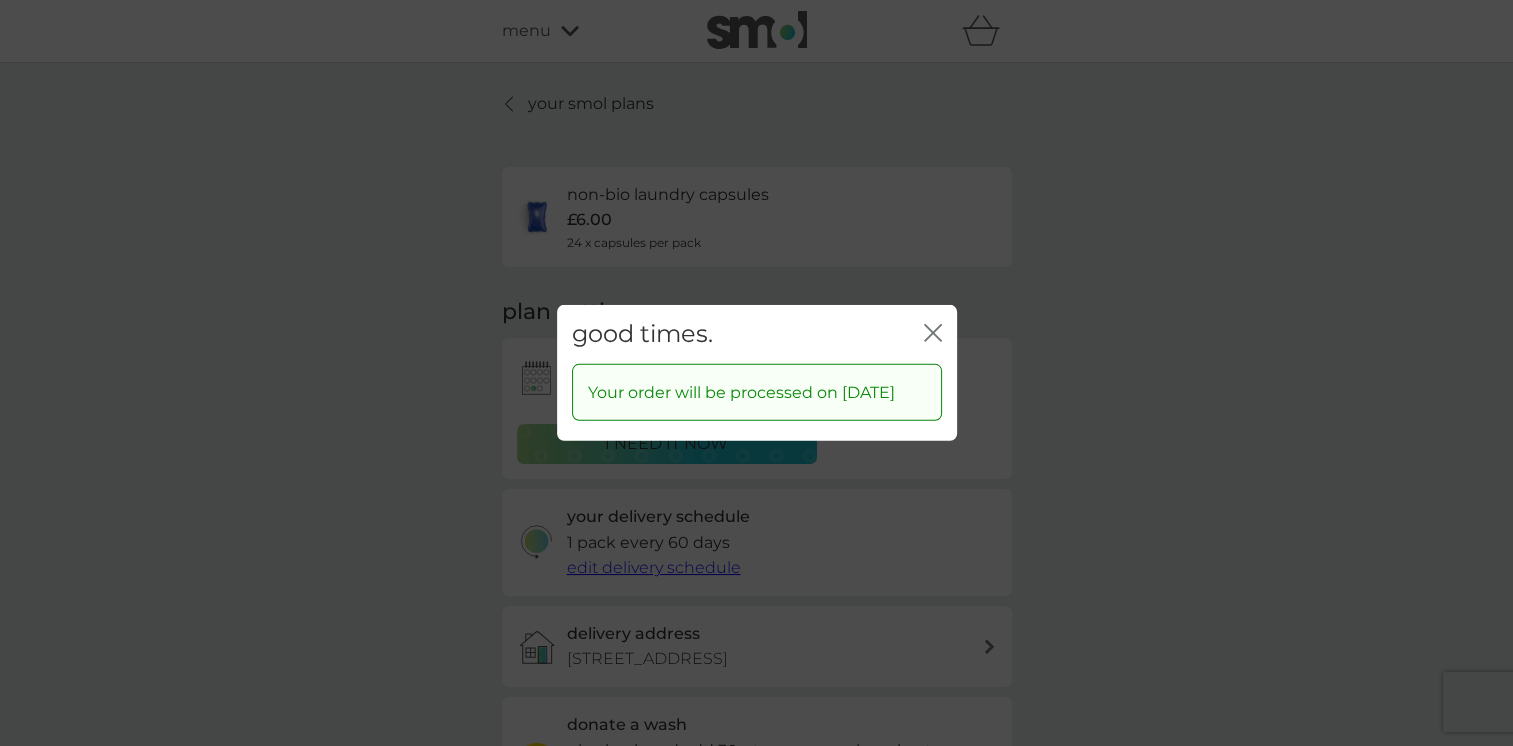 click 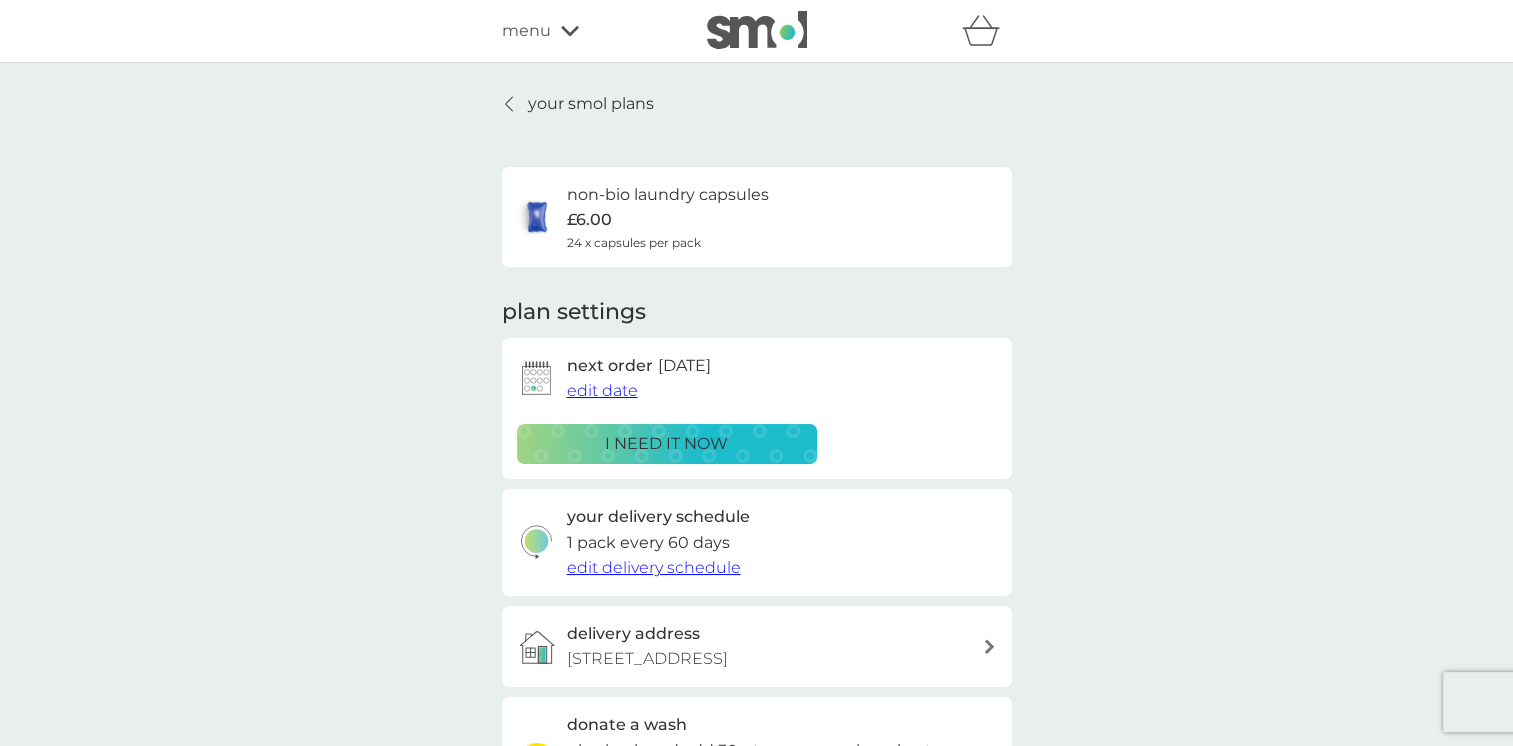 click 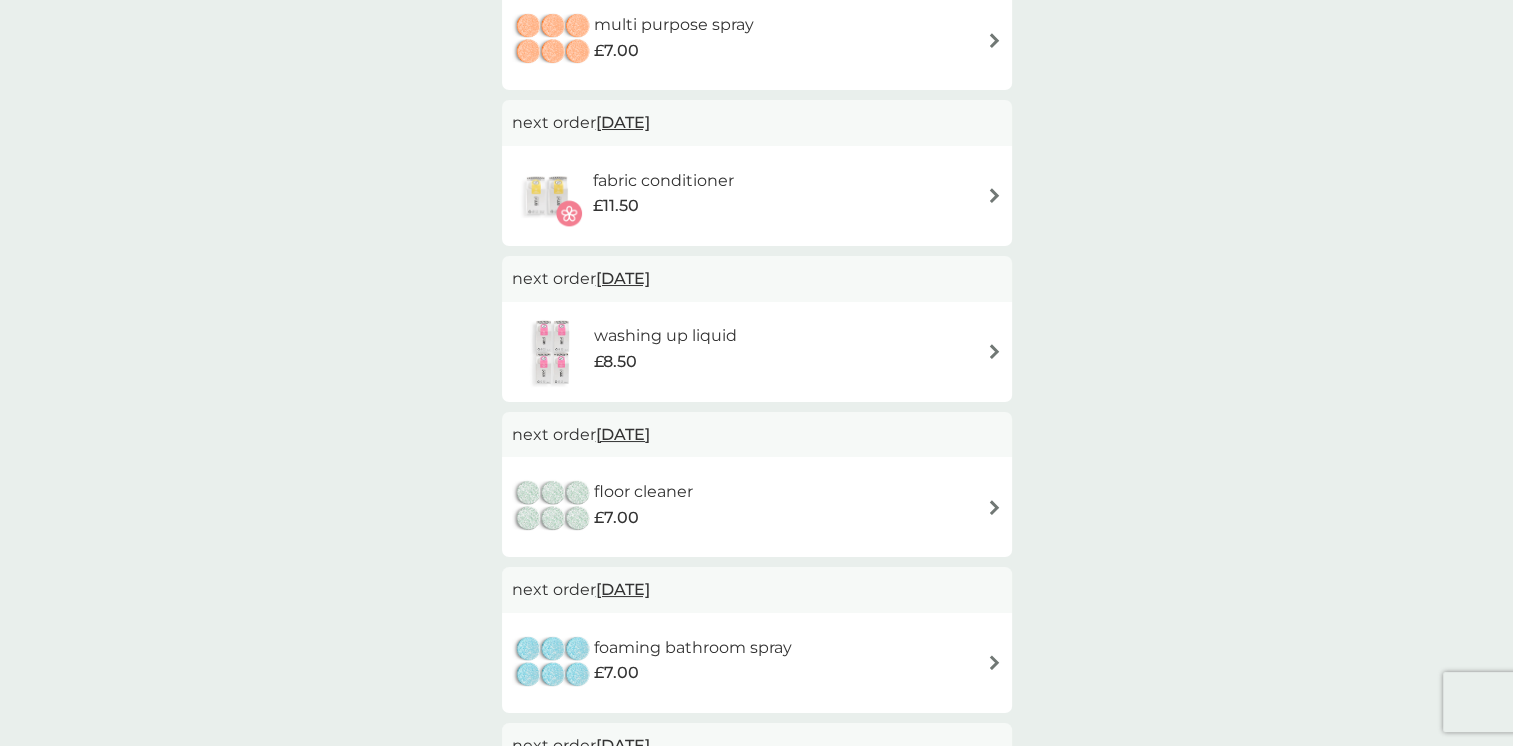 scroll, scrollTop: 643, scrollLeft: 0, axis: vertical 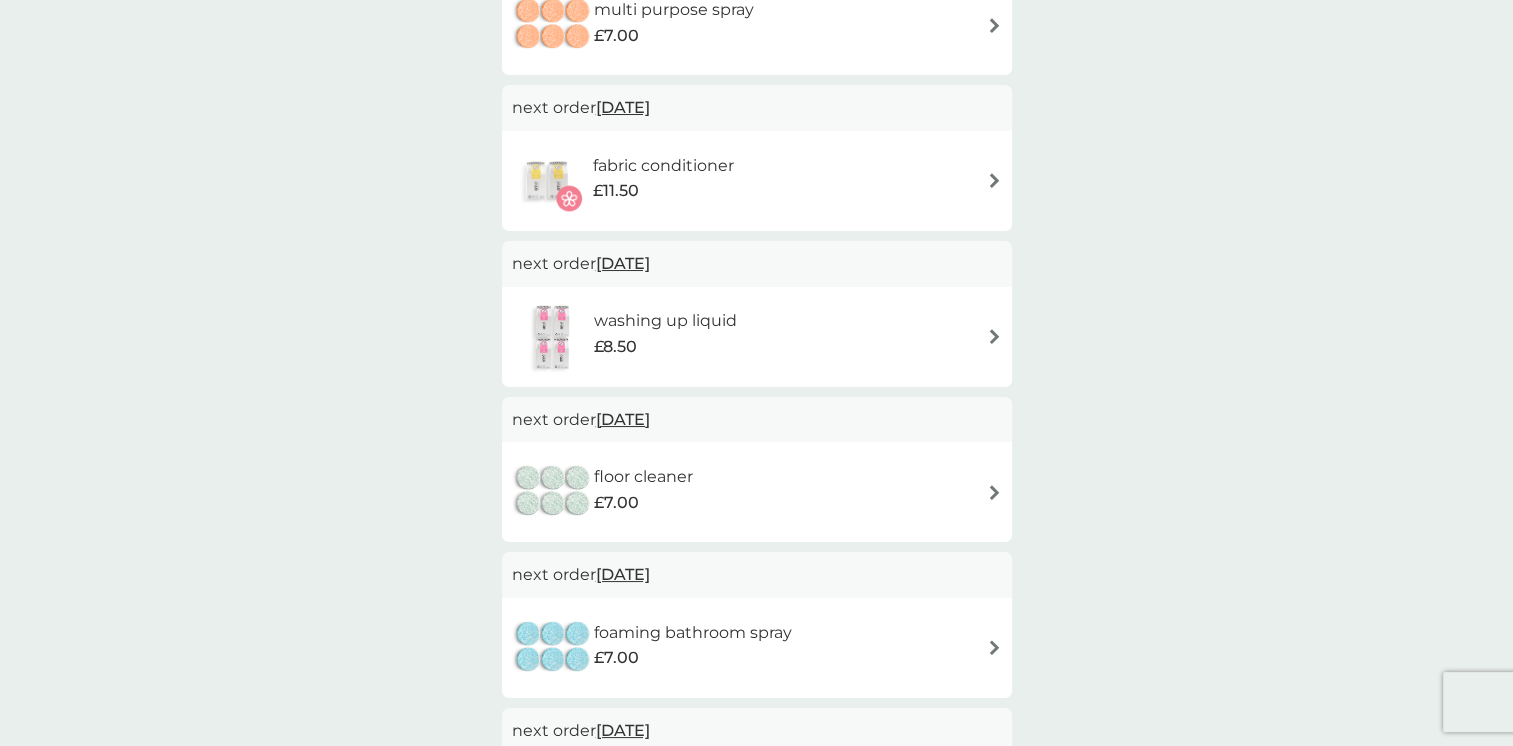 click on "washing up liquid £8.50" at bounding box center (757, 337) 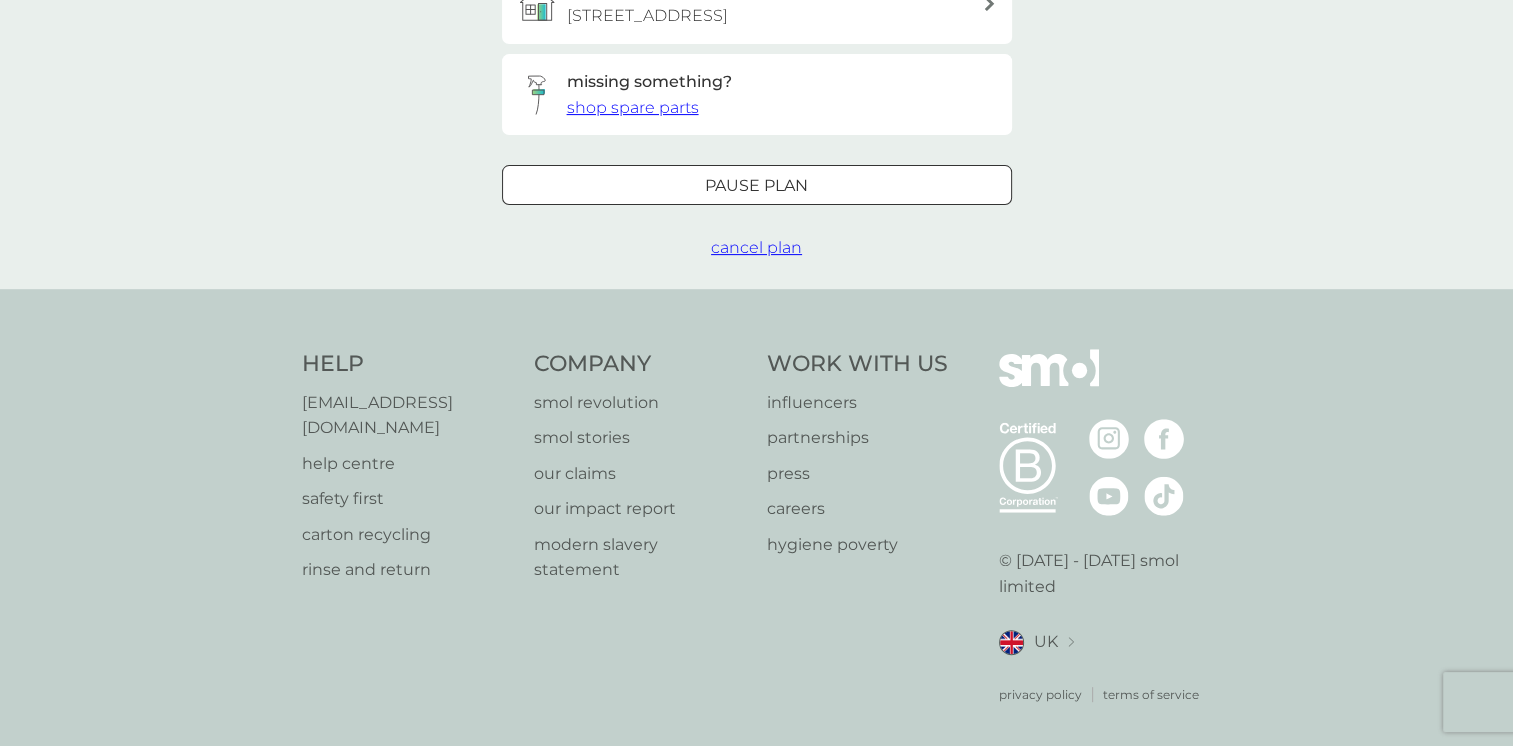 scroll, scrollTop: 0, scrollLeft: 0, axis: both 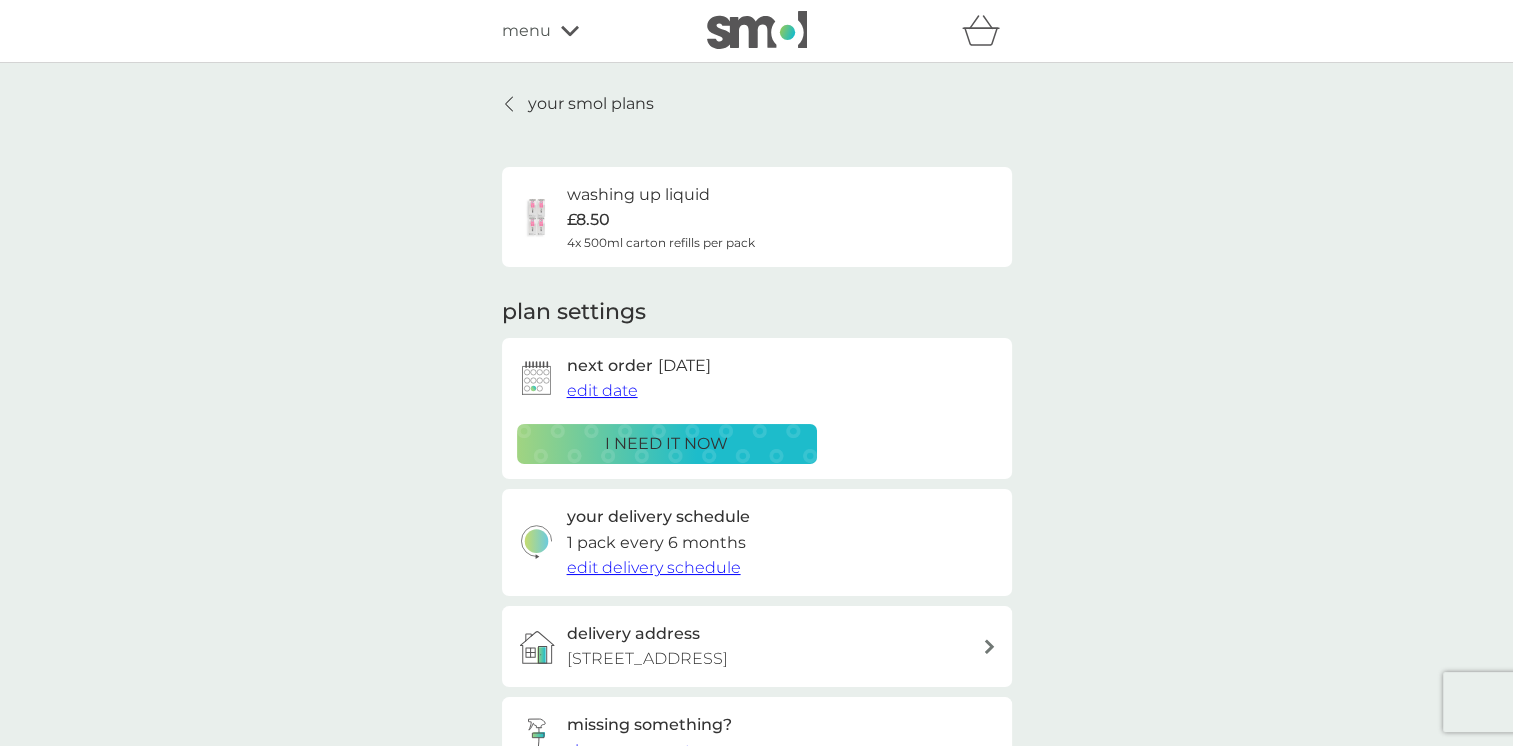 click on "edit date" at bounding box center (602, 390) 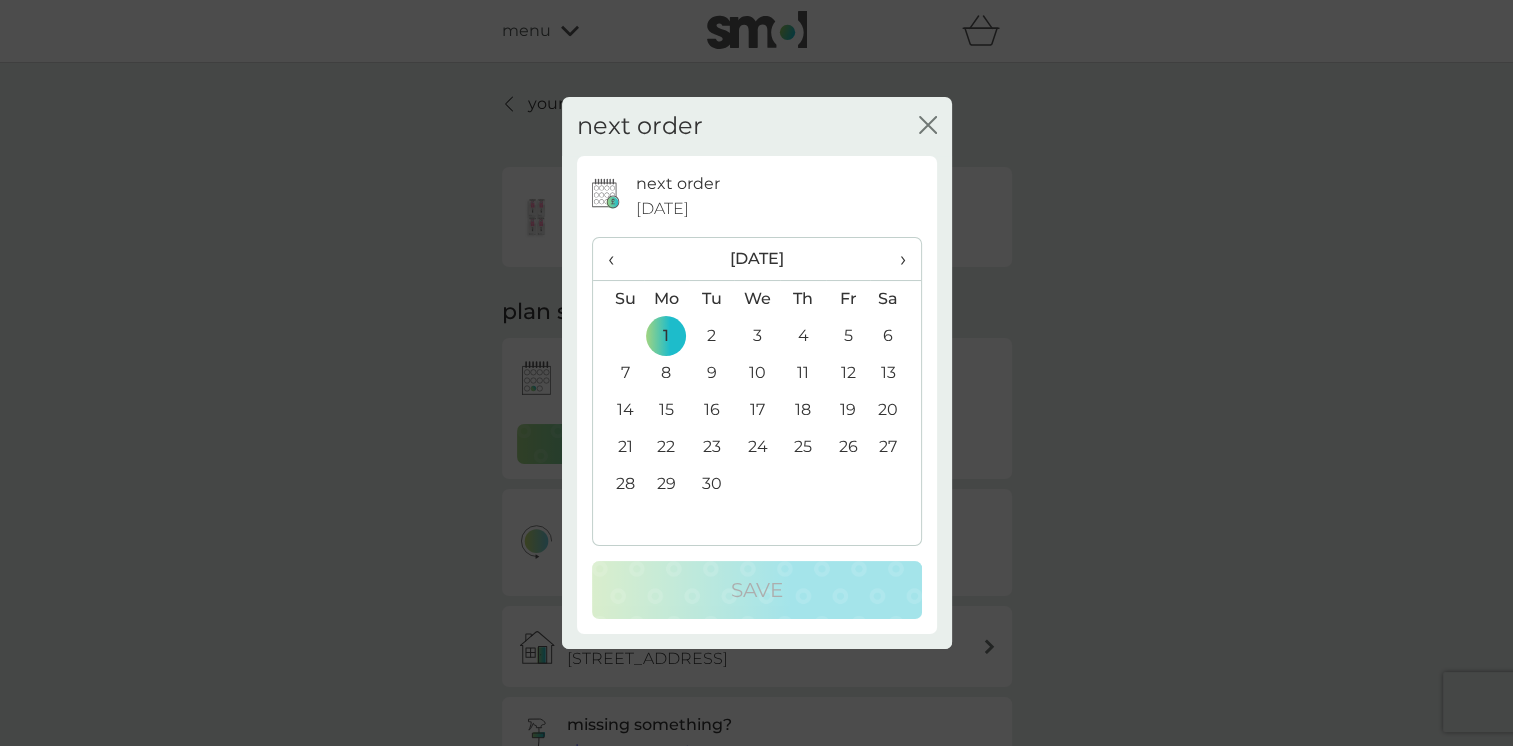 click on "›" at bounding box center [895, 259] 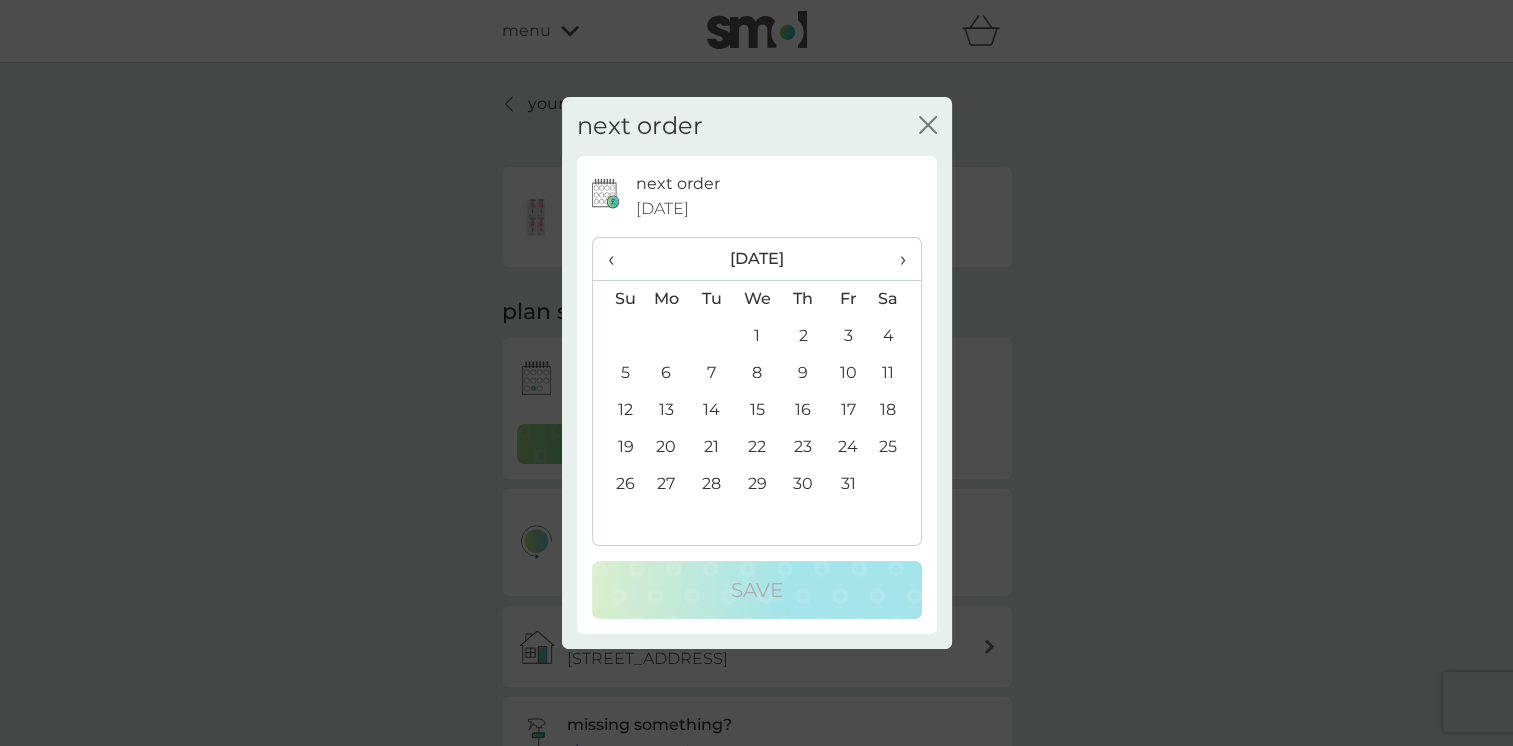 click on "1" at bounding box center (757, 336) 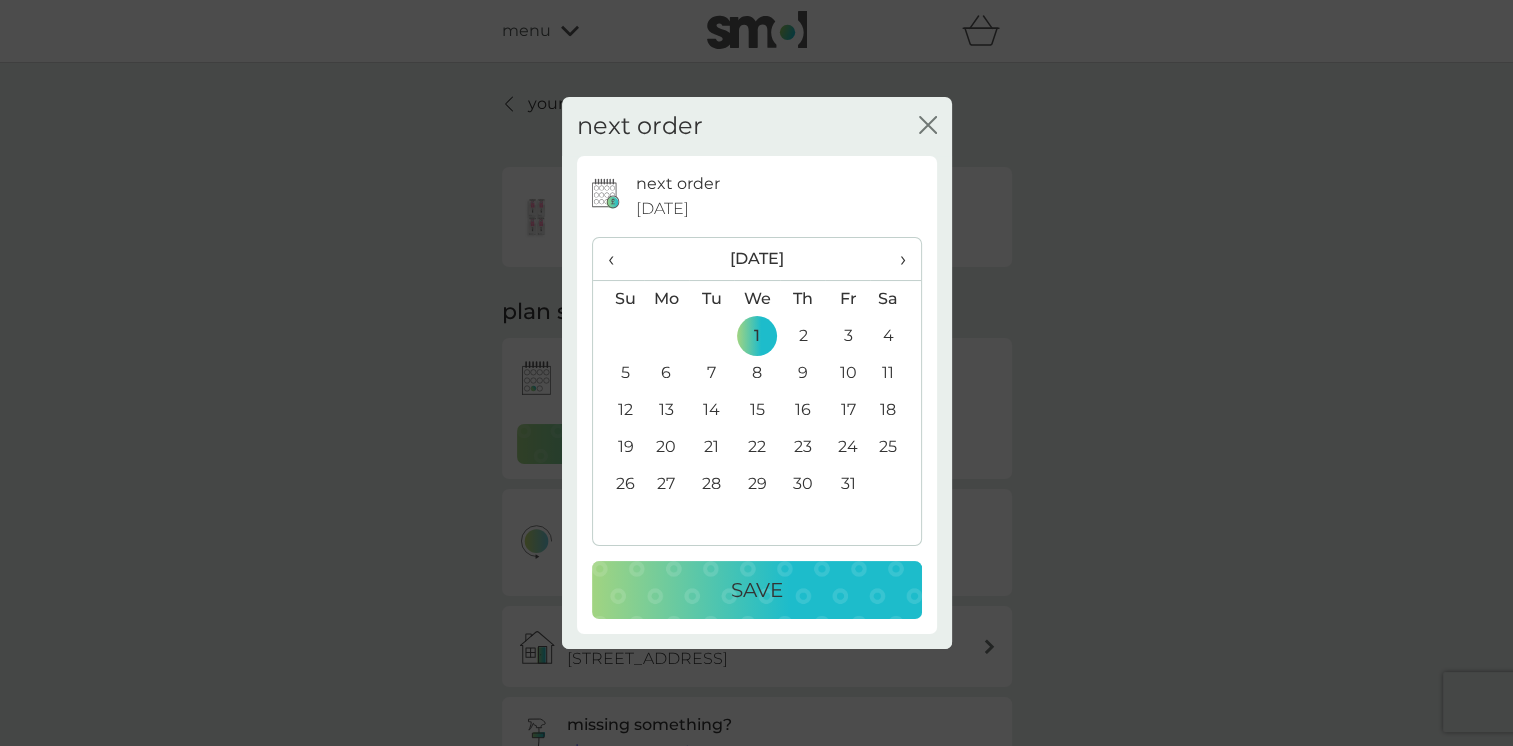 click on "Save" at bounding box center [757, 590] 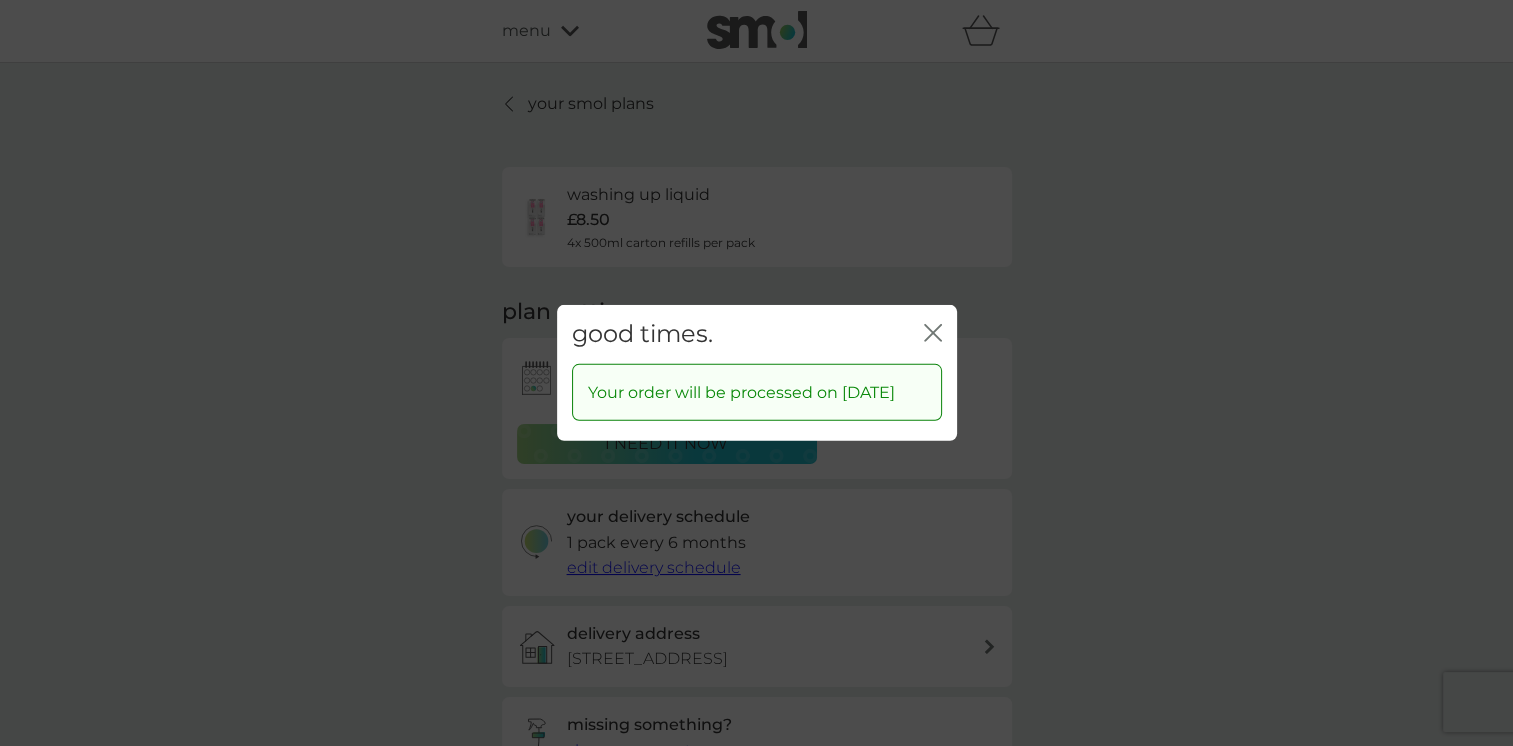 click on "good times. close" at bounding box center (757, 334) 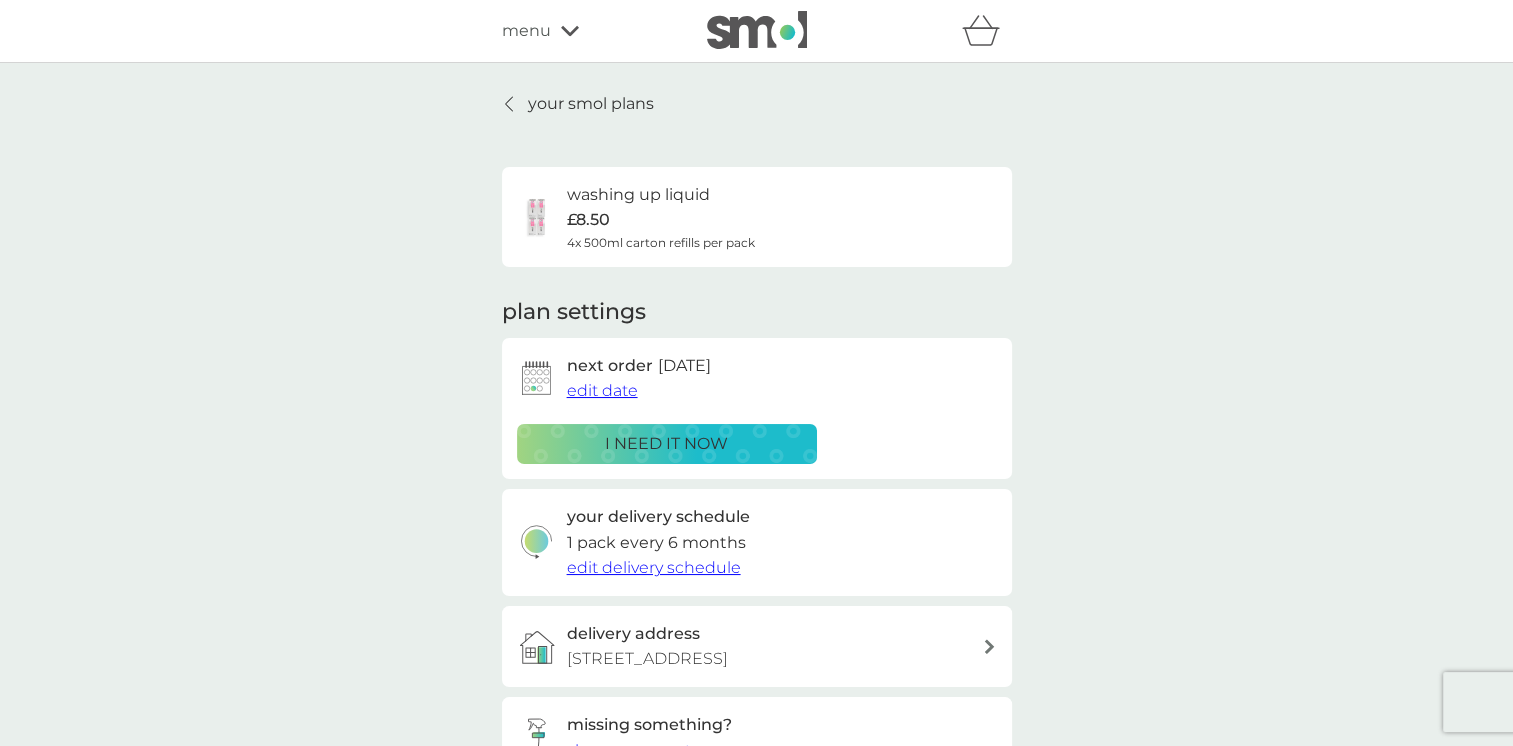 click 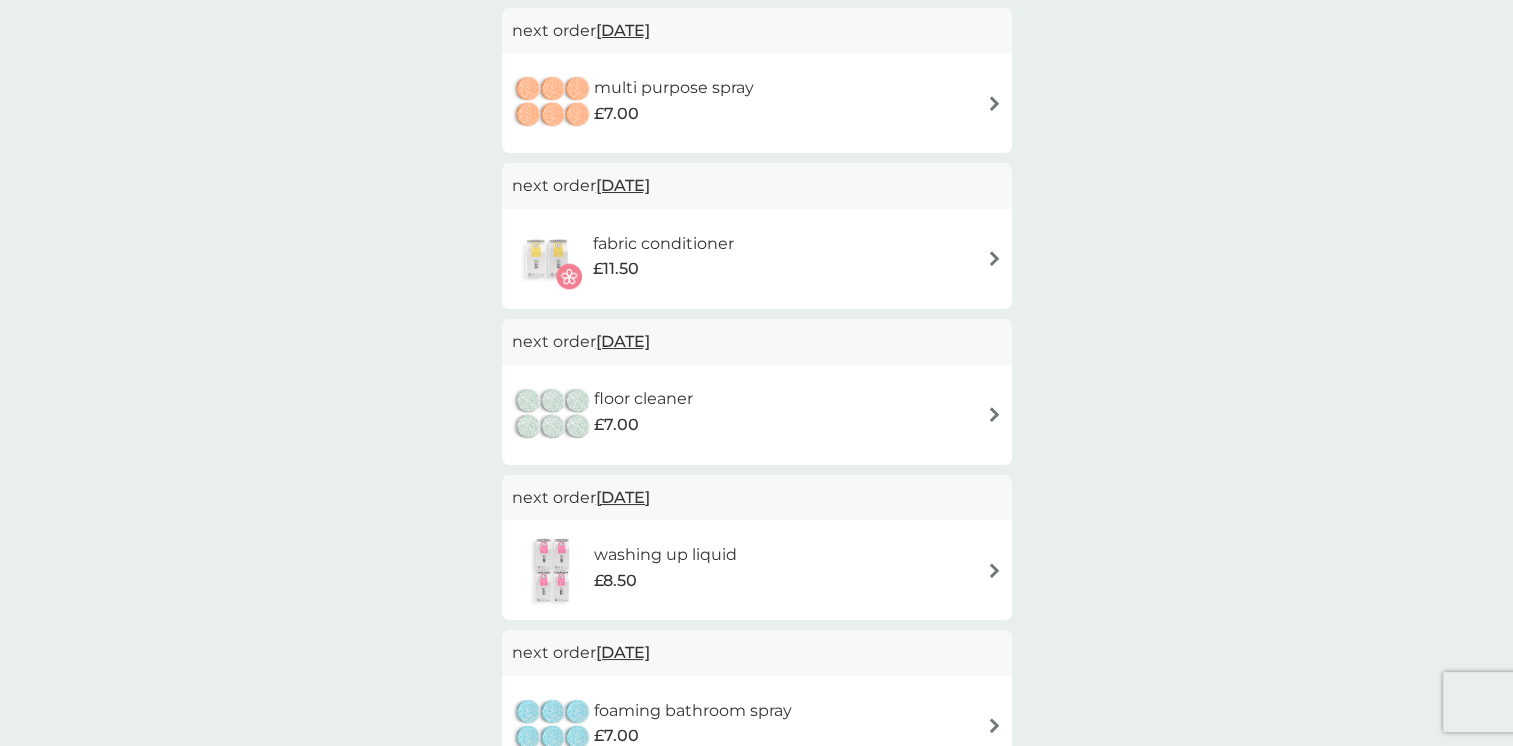 scroll, scrollTop: 574, scrollLeft: 0, axis: vertical 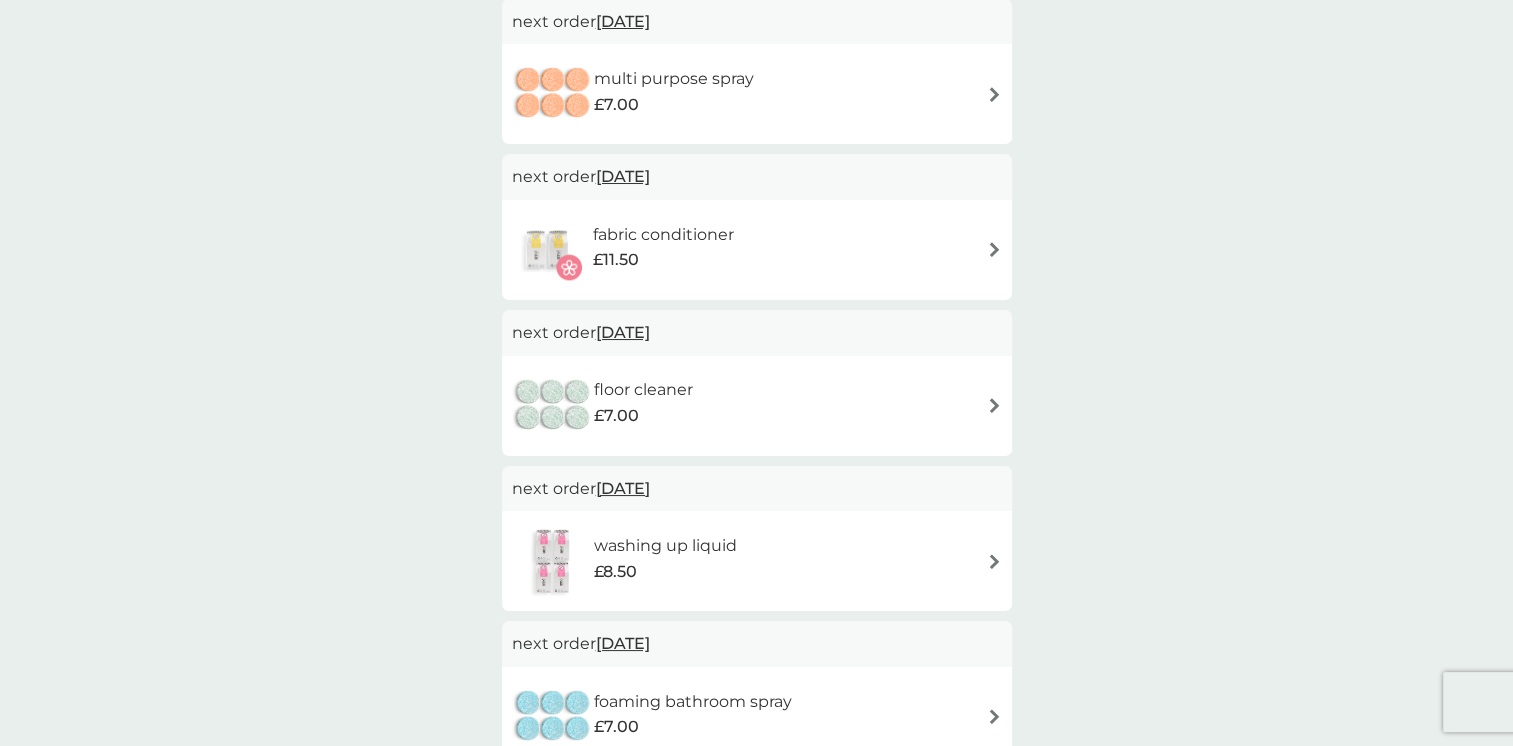 click on "floor cleaner £7.00" at bounding box center (757, 406) 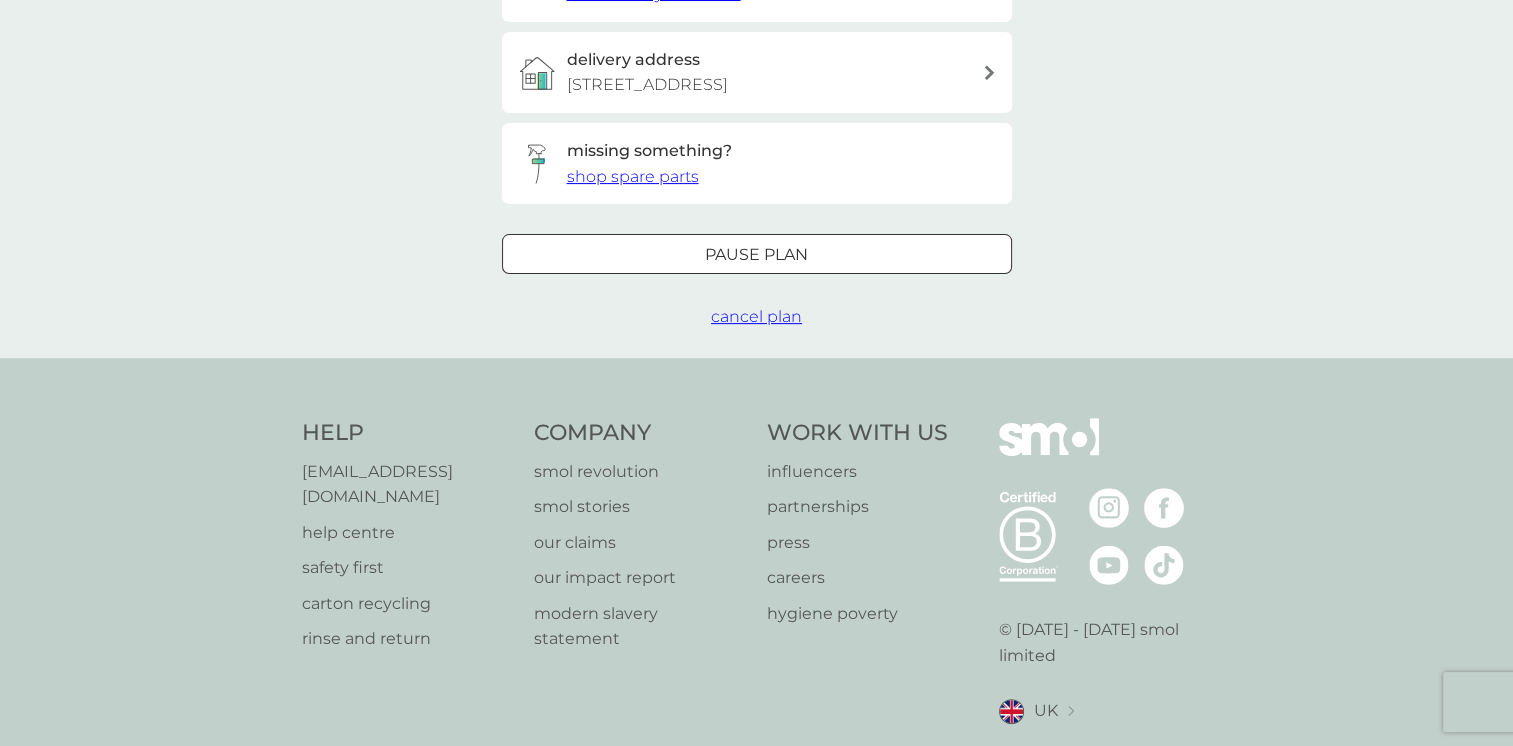 scroll, scrollTop: 0, scrollLeft: 0, axis: both 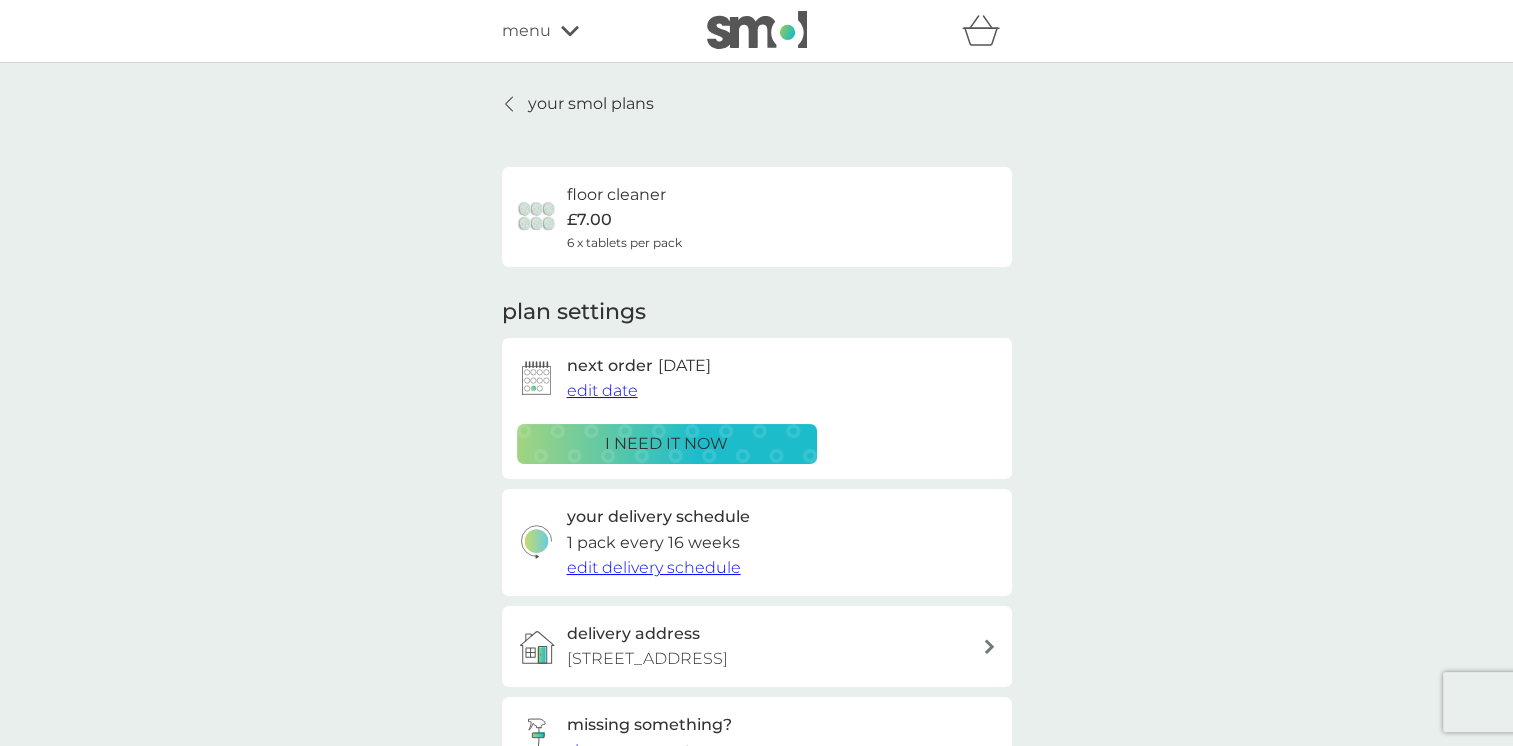 click on "edit date" at bounding box center (602, 390) 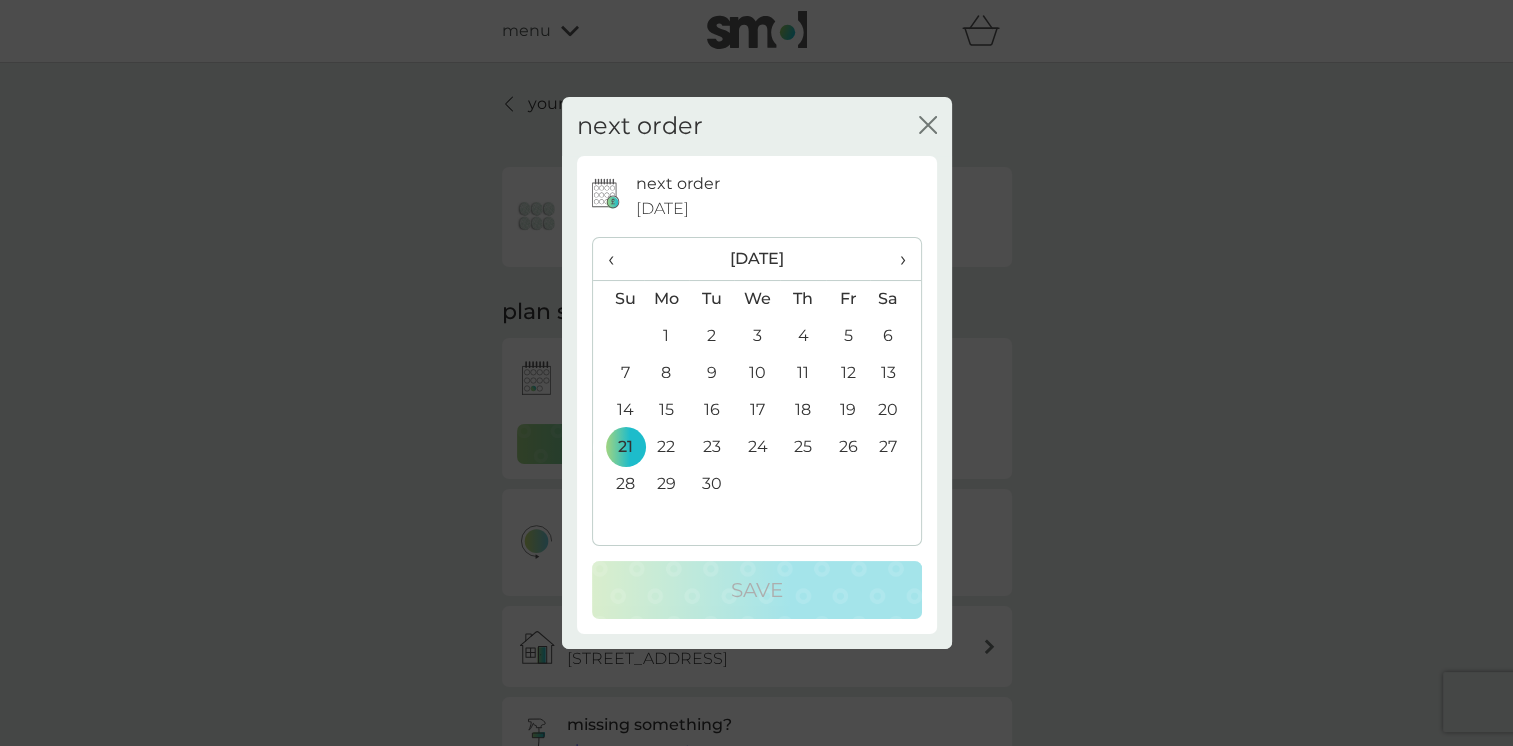 click on "1" at bounding box center [667, 336] 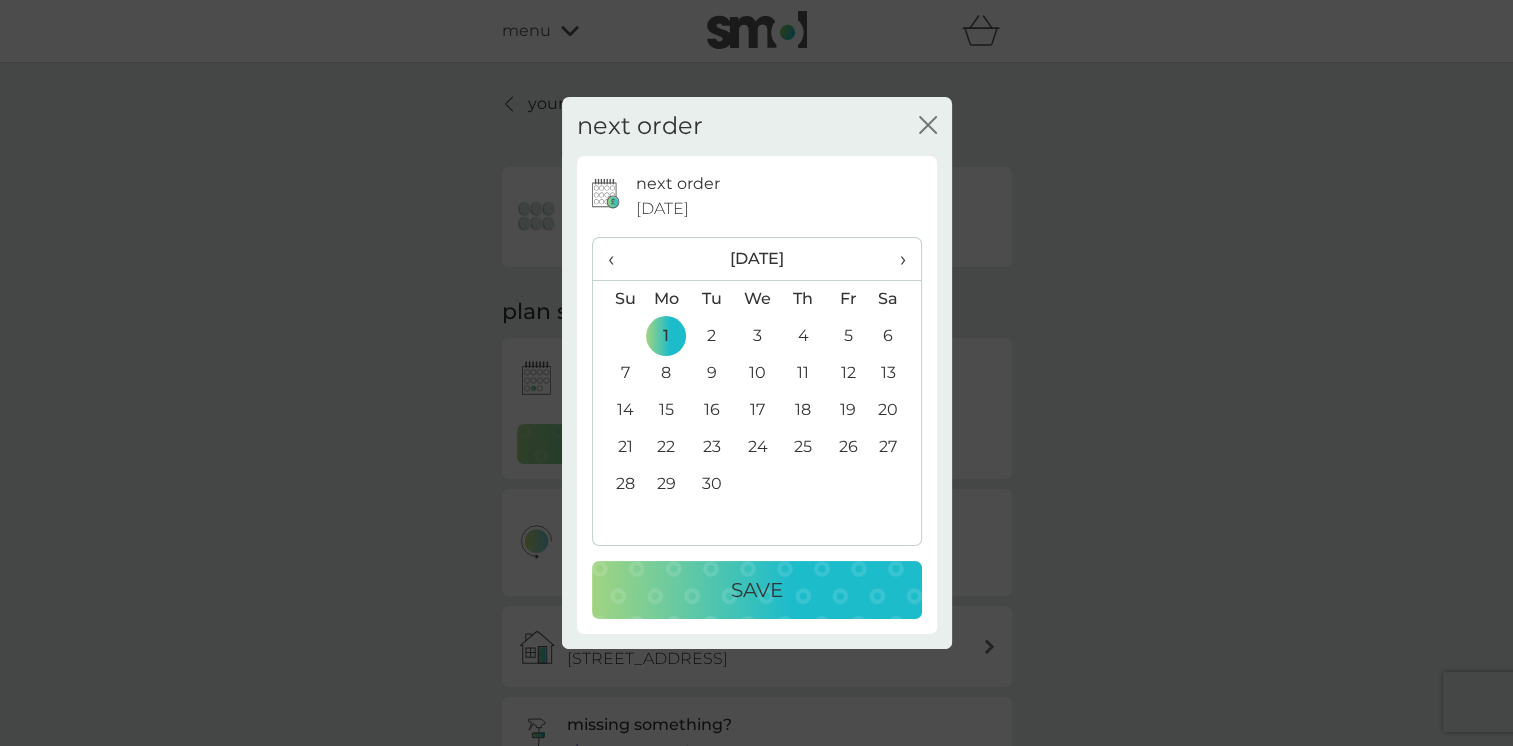 click on "Save" at bounding box center [757, 590] 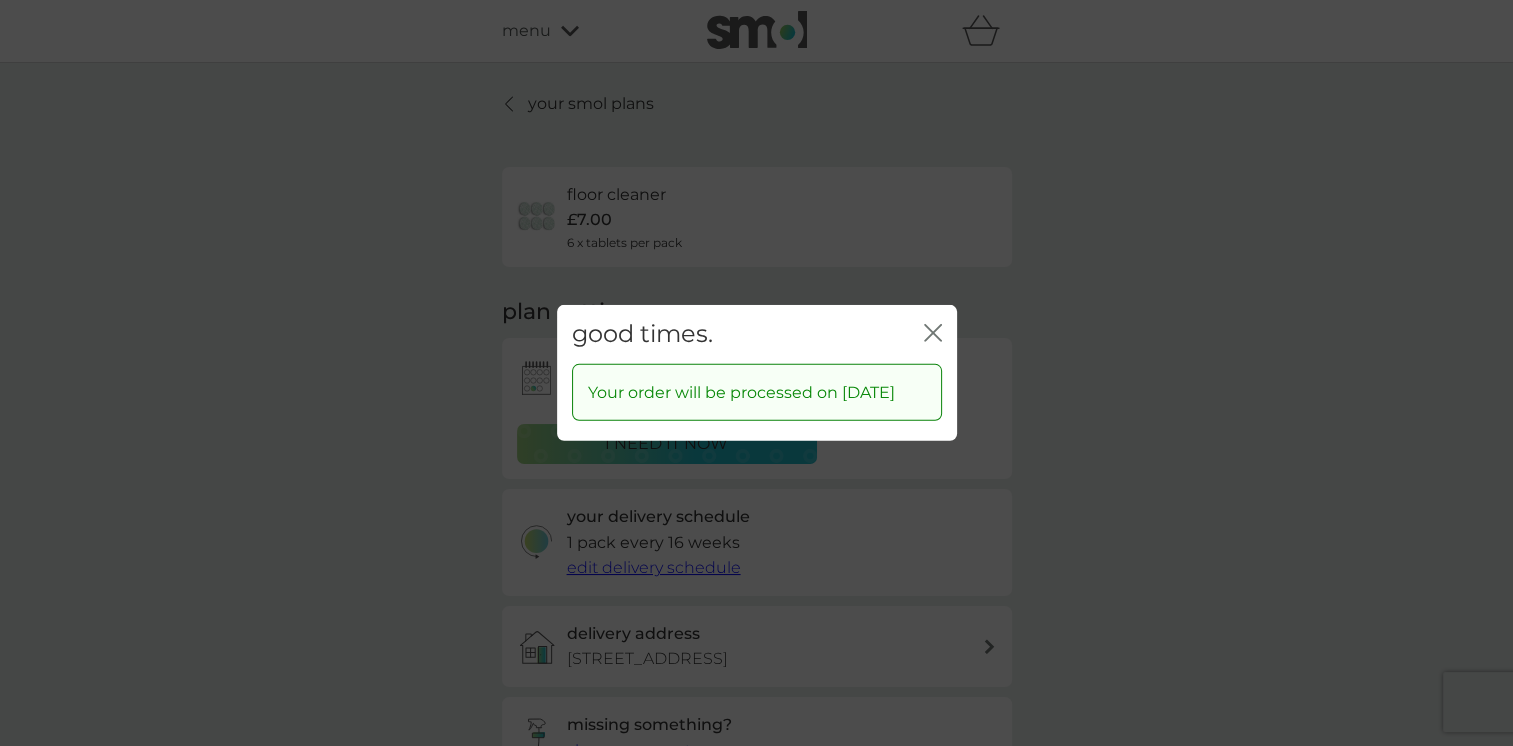 click on "close" 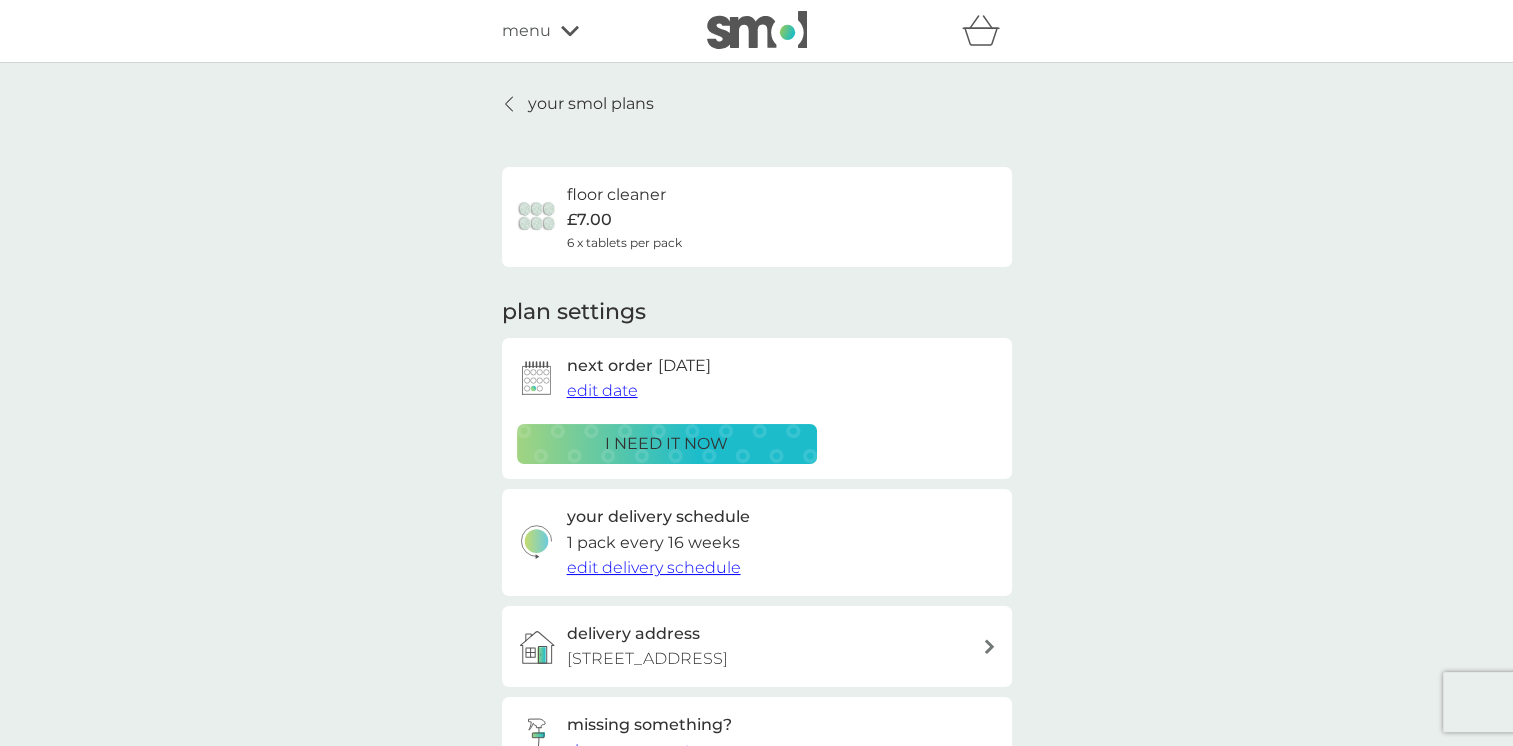 click at bounding box center (510, 104) 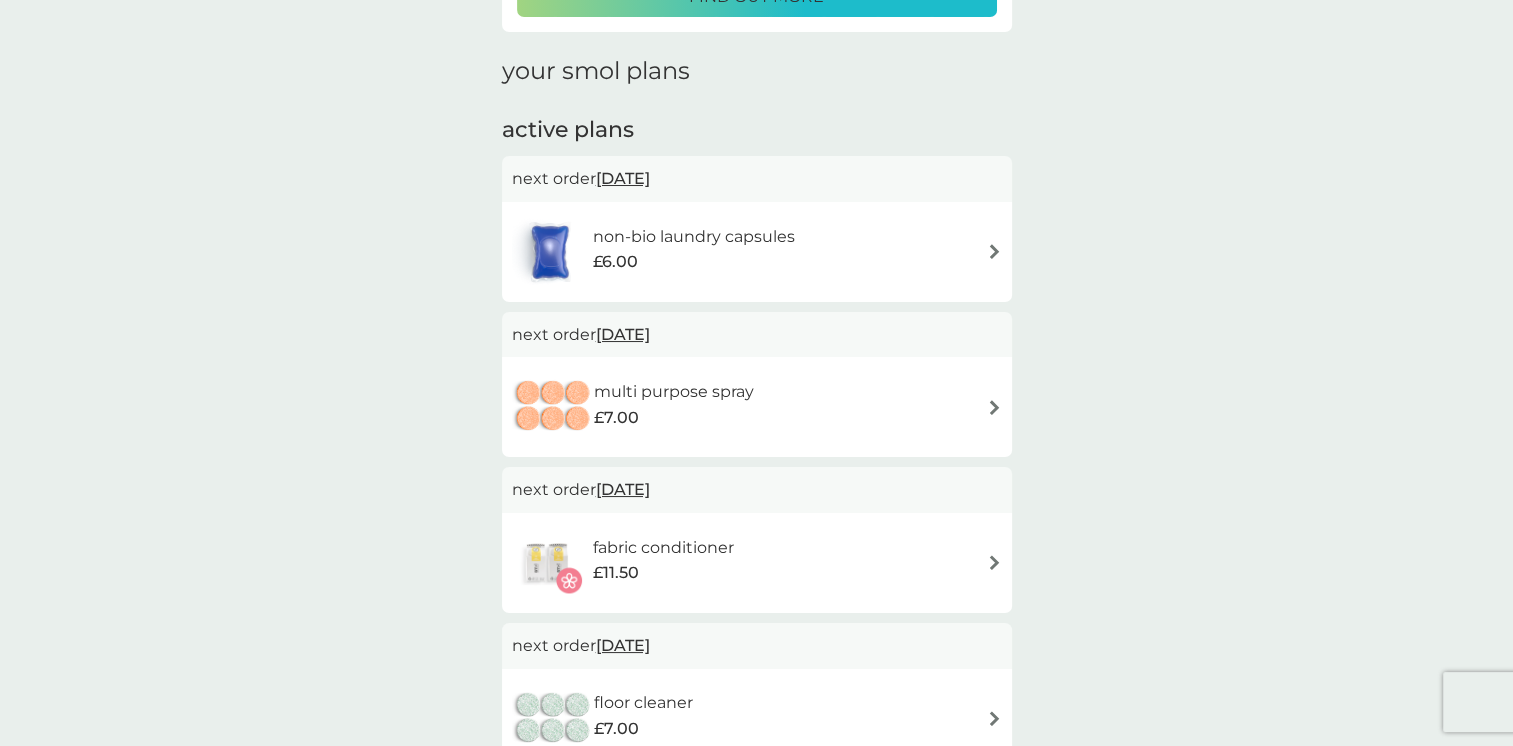 scroll, scrollTop: 316, scrollLeft: 0, axis: vertical 